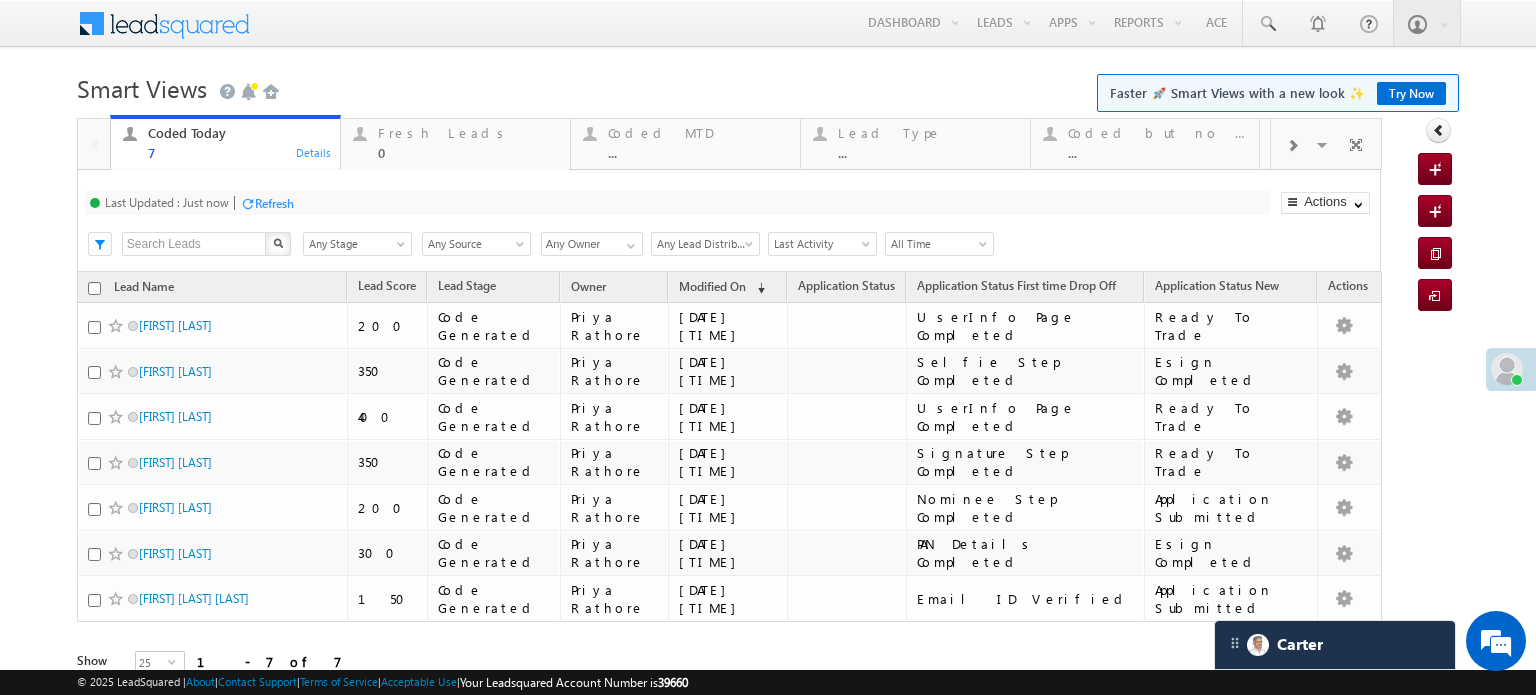 scroll, scrollTop: 0, scrollLeft: 0, axis: both 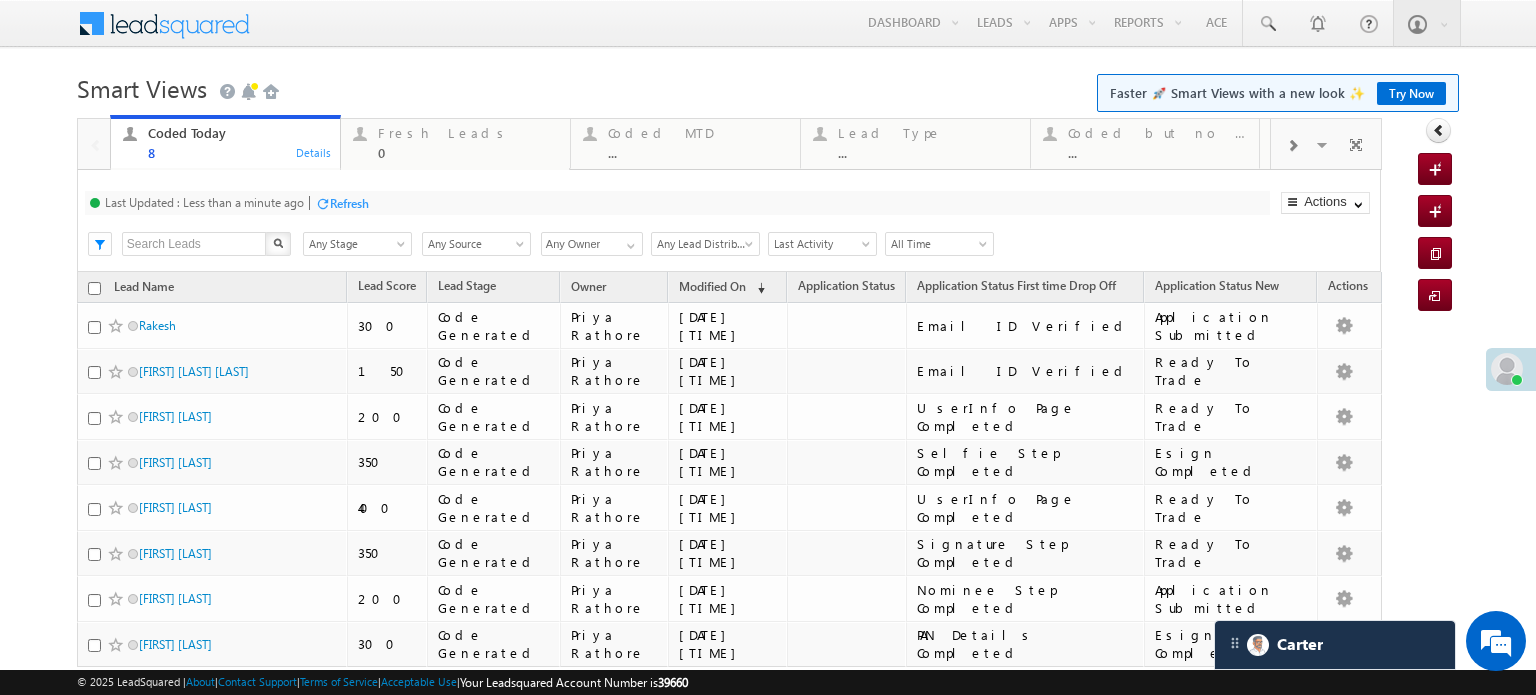 click on "Refresh" at bounding box center [349, 203] 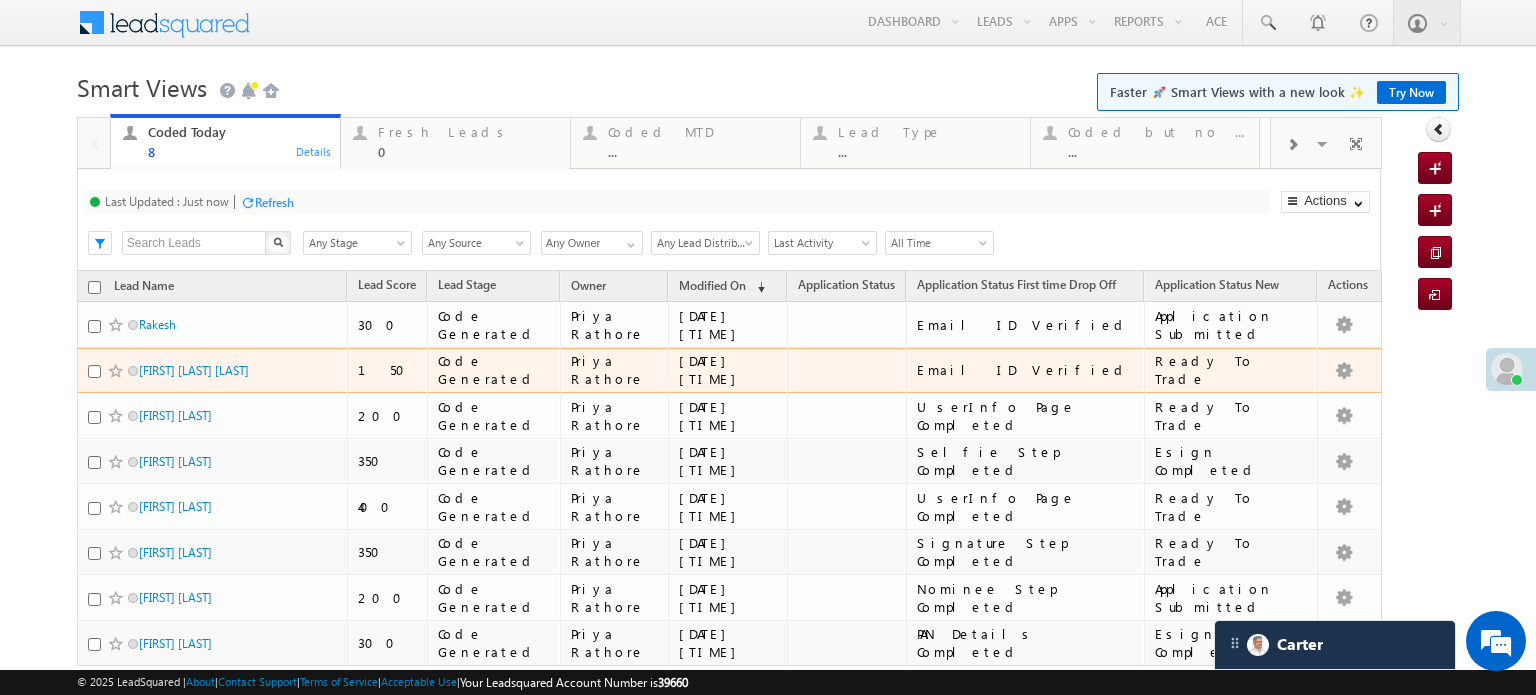 scroll, scrollTop: 0, scrollLeft: 0, axis: both 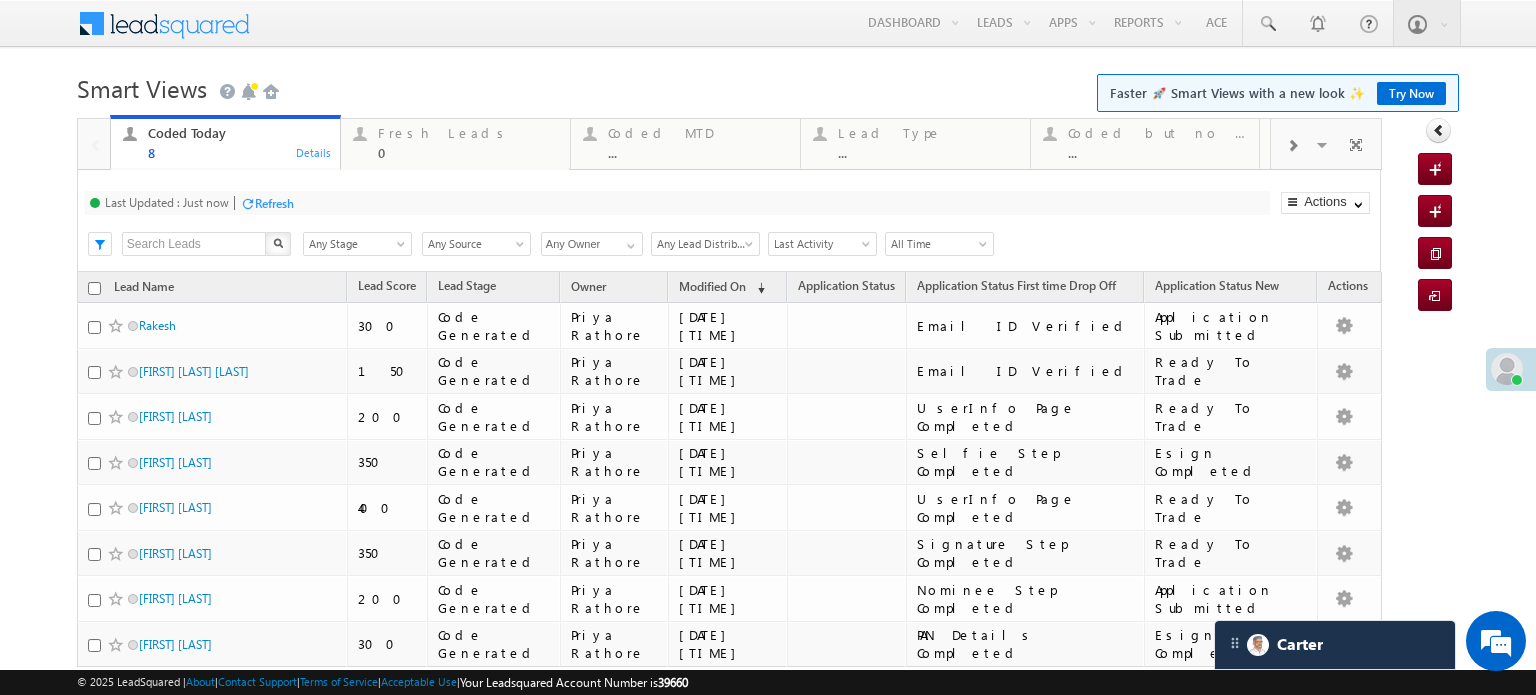 click on "Refresh" at bounding box center (274, 203) 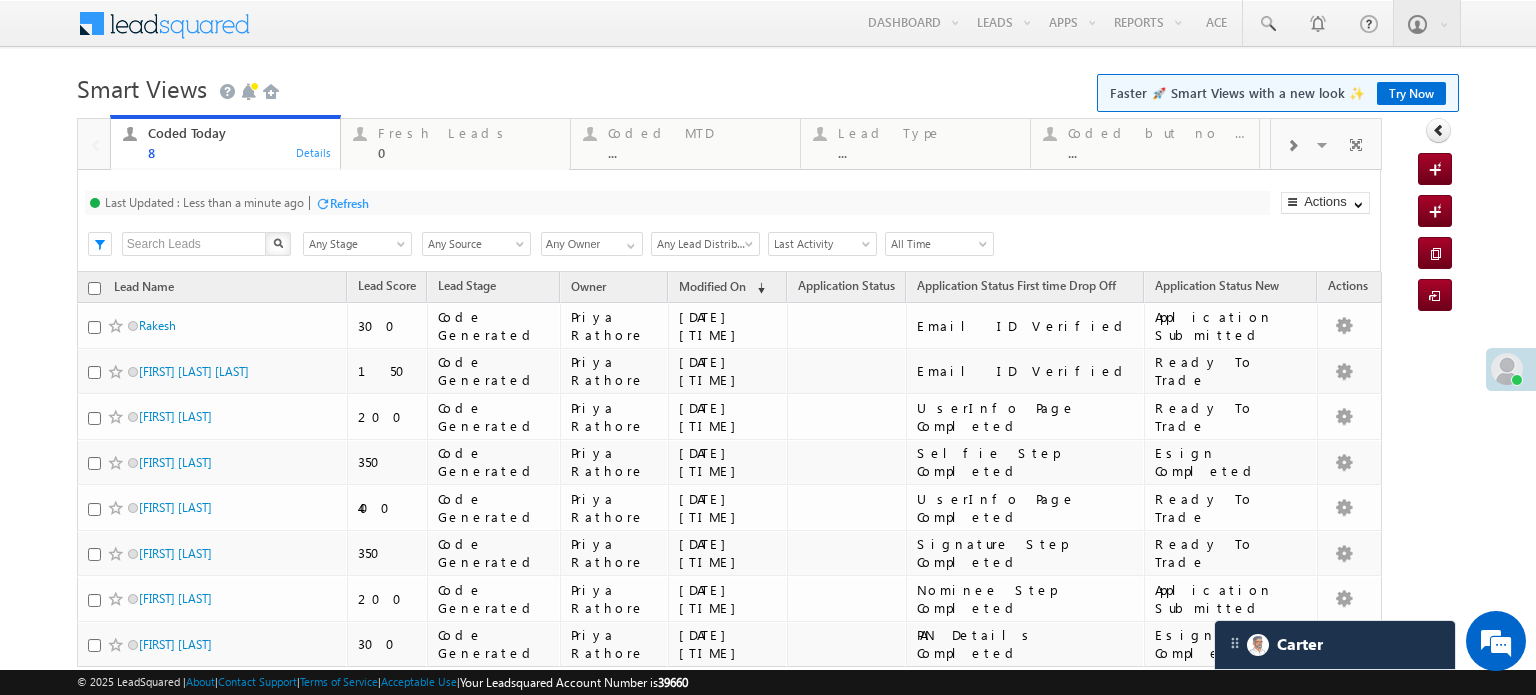 click on "Refresh" at bounding box center (349, 203) 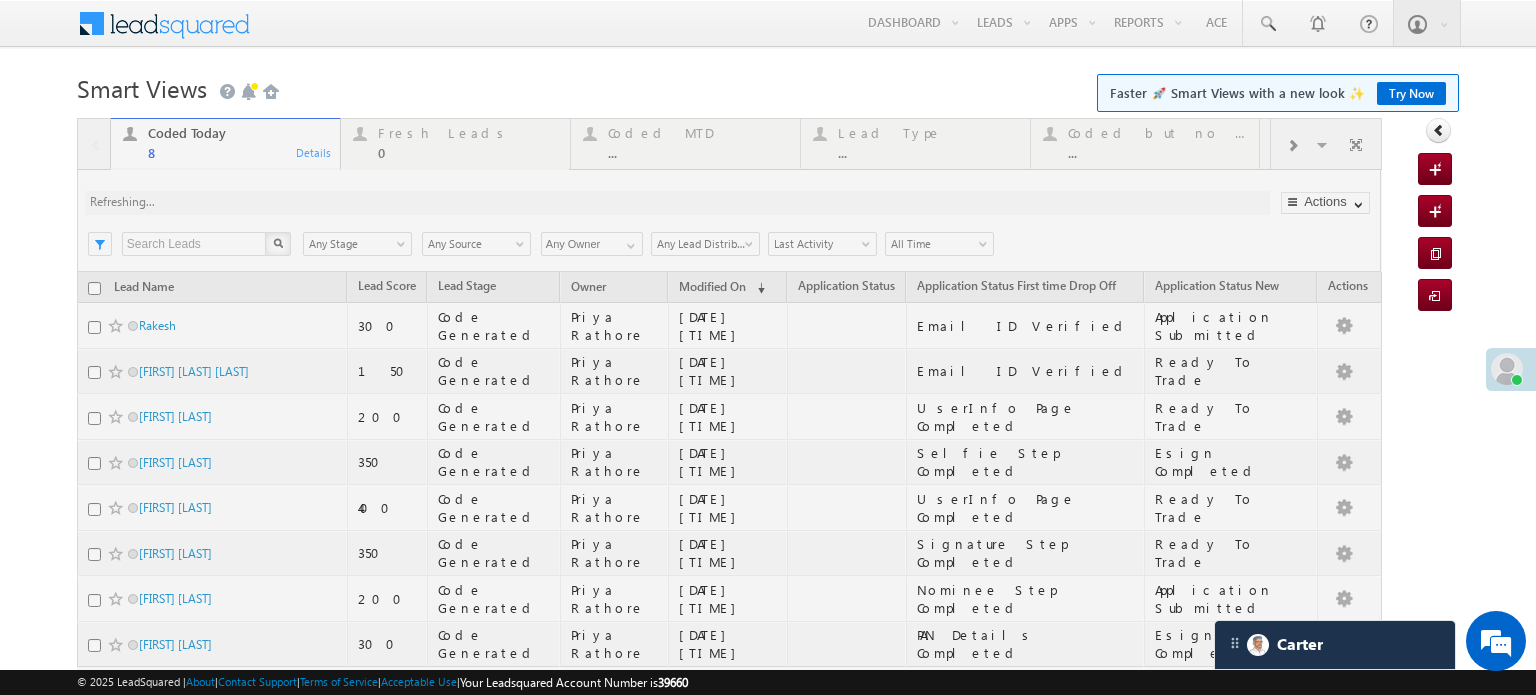 click at bounding box center [729, 448] 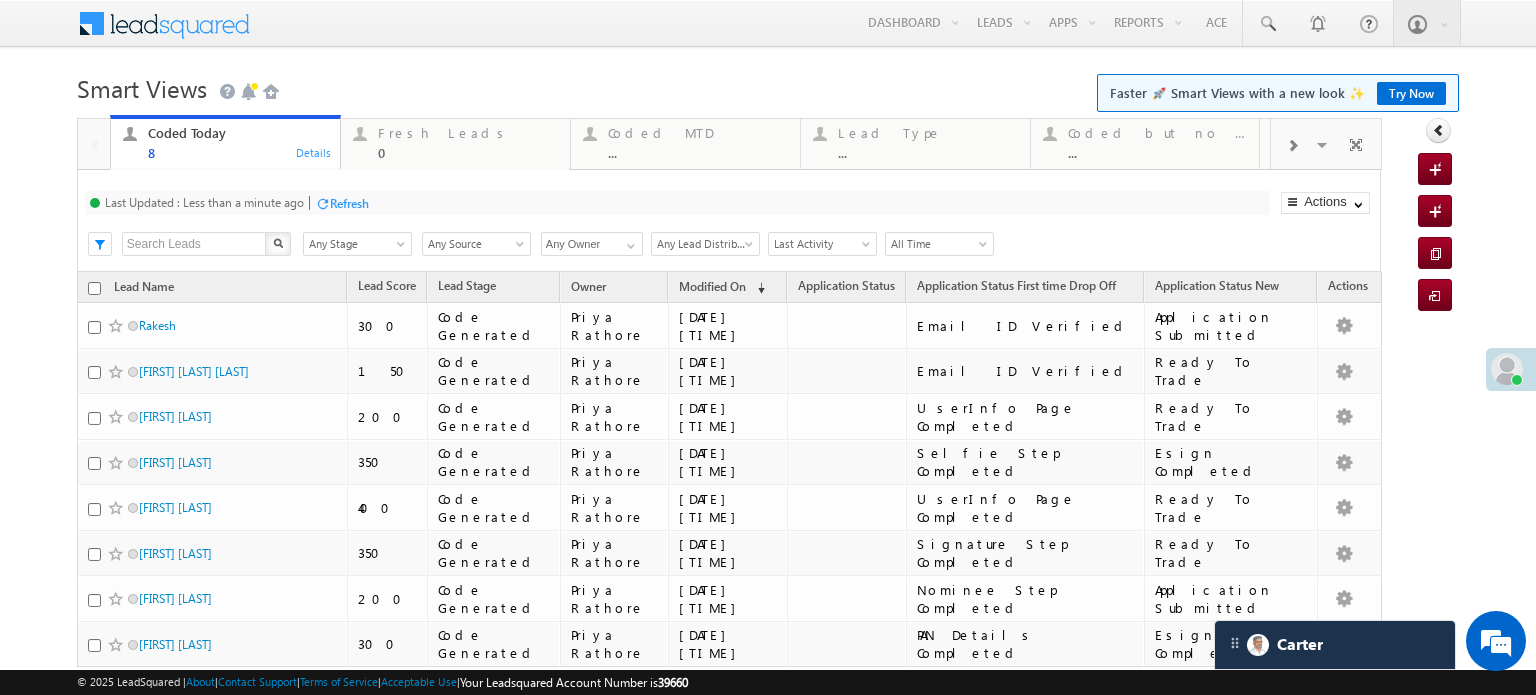 drag, startPoint x: 309, startPoint y: 195, endPoint x: 323, endPoint y: 199, distance: 14.56022 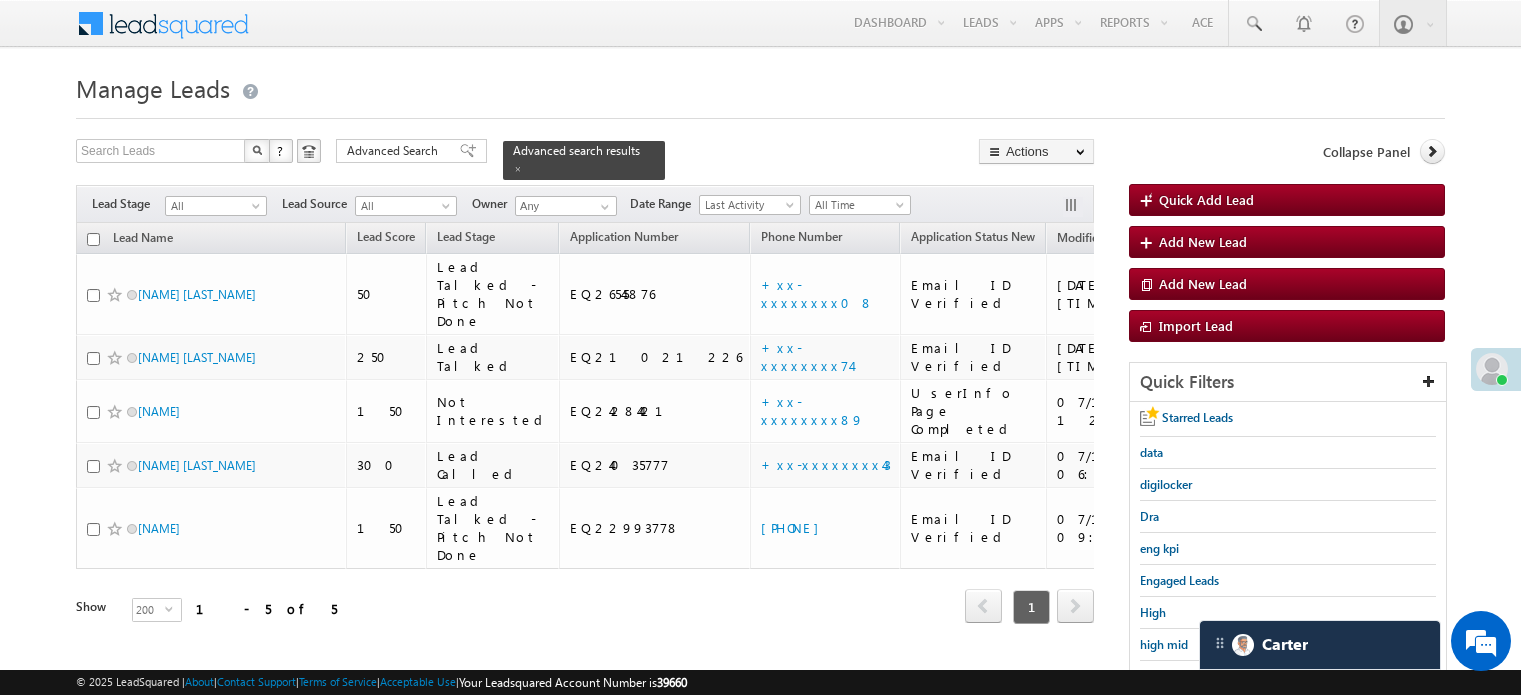 scroll, scrollTop: 100, scrollLeft: 0, axis: vertical 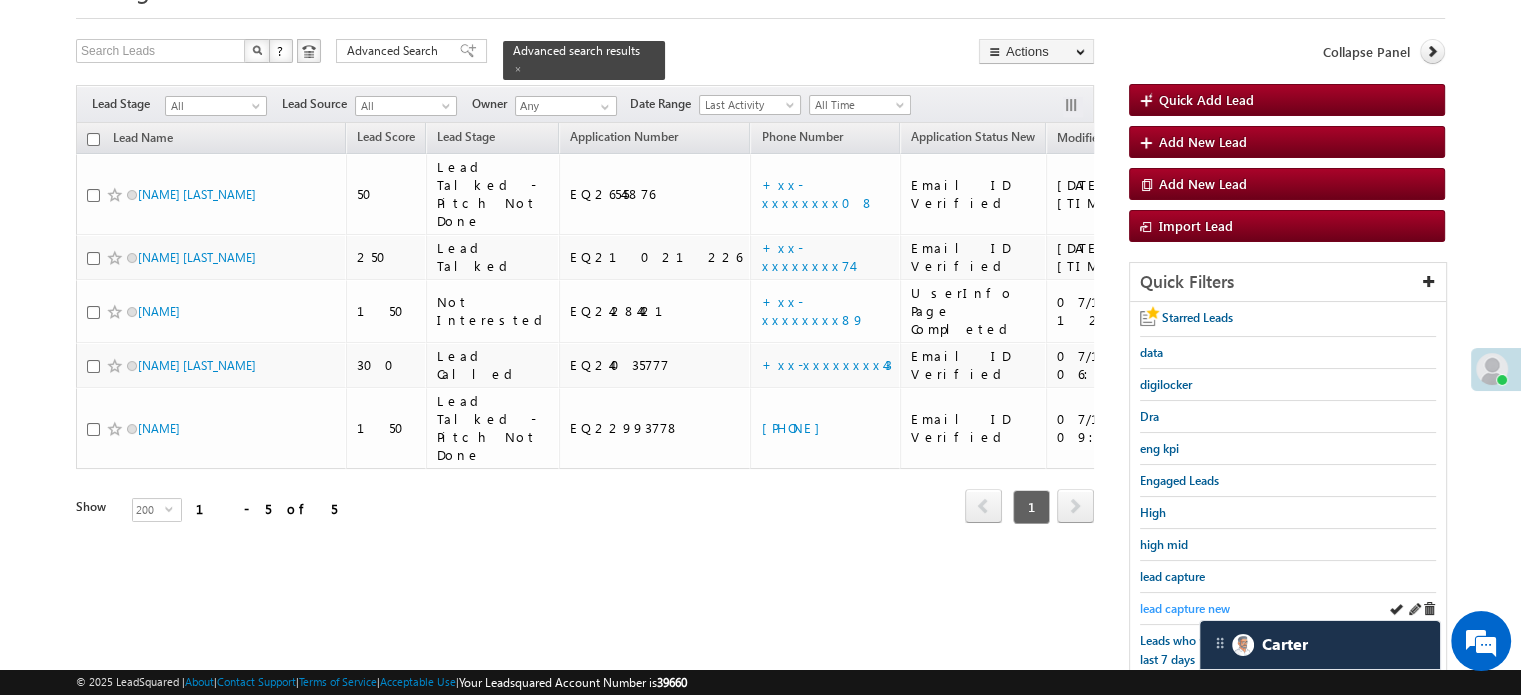 click on "lead capture new" at bounding box center [1185, 608] 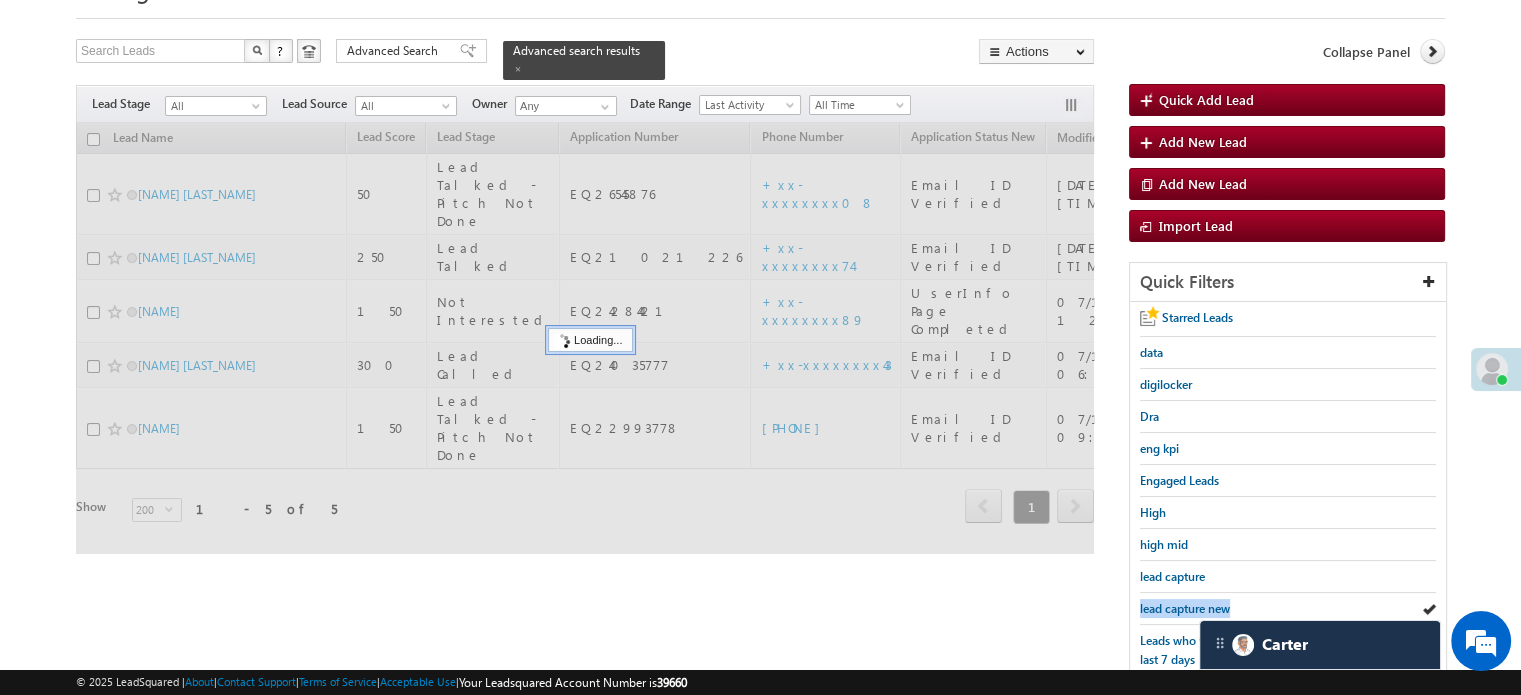click on "lead capture new" at bounding box center [1185, 608] 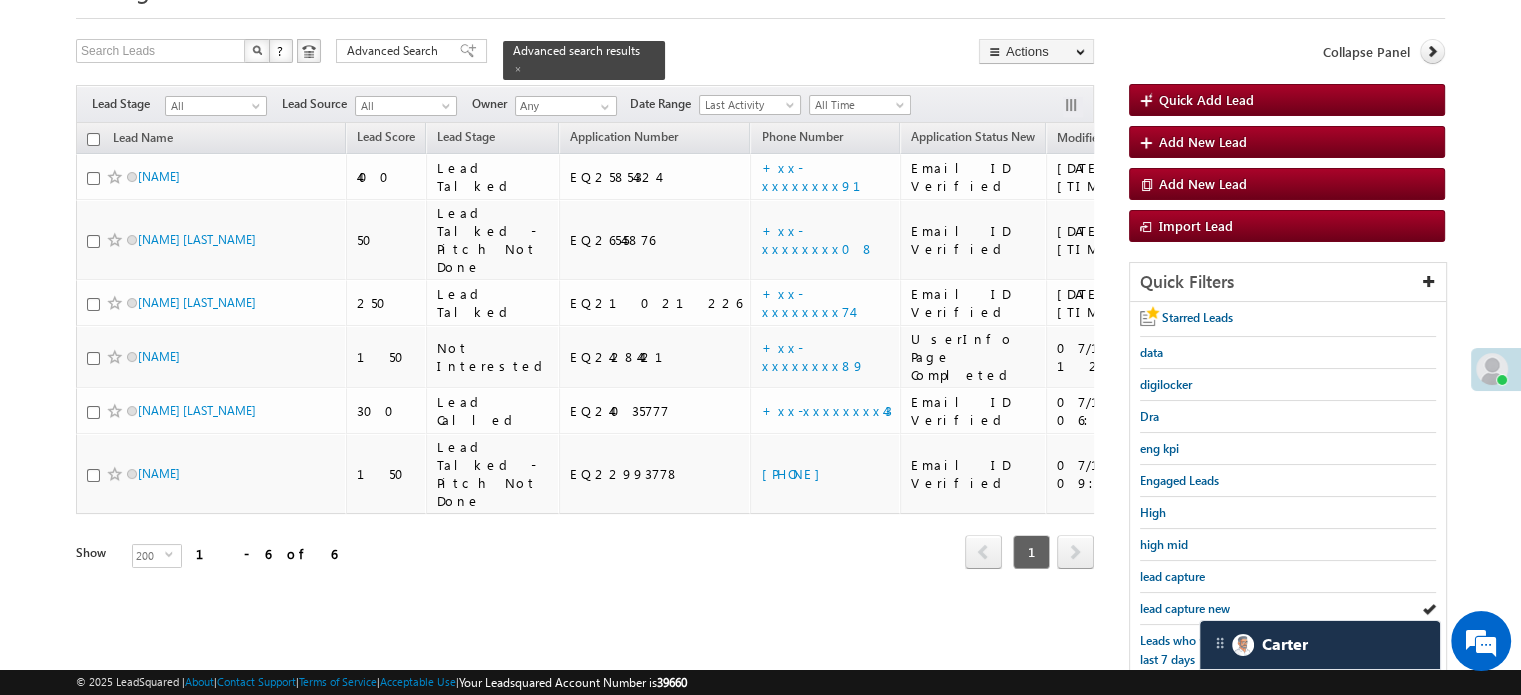 click on "lead capture new" at bounding box center (1185, 608) 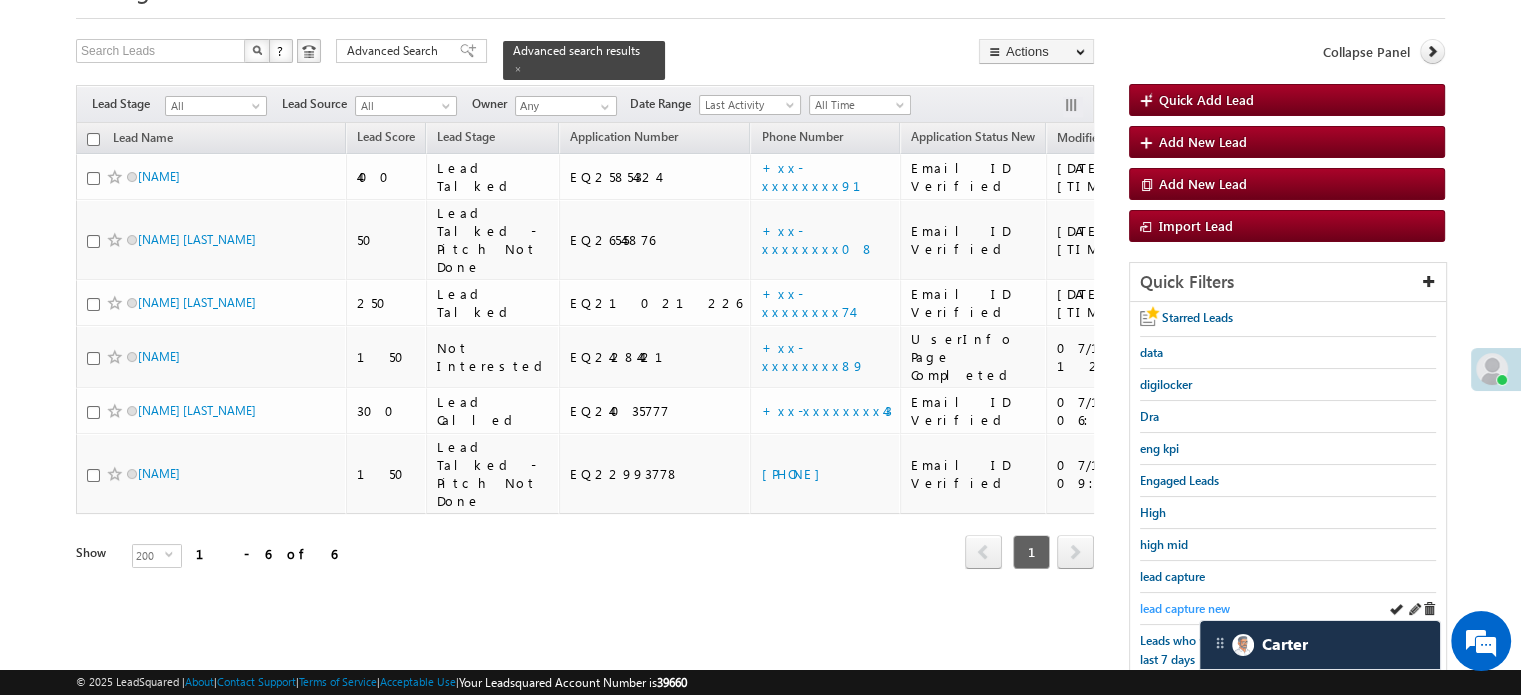 click on "lead capture new" at bounding box center [1185, 608] 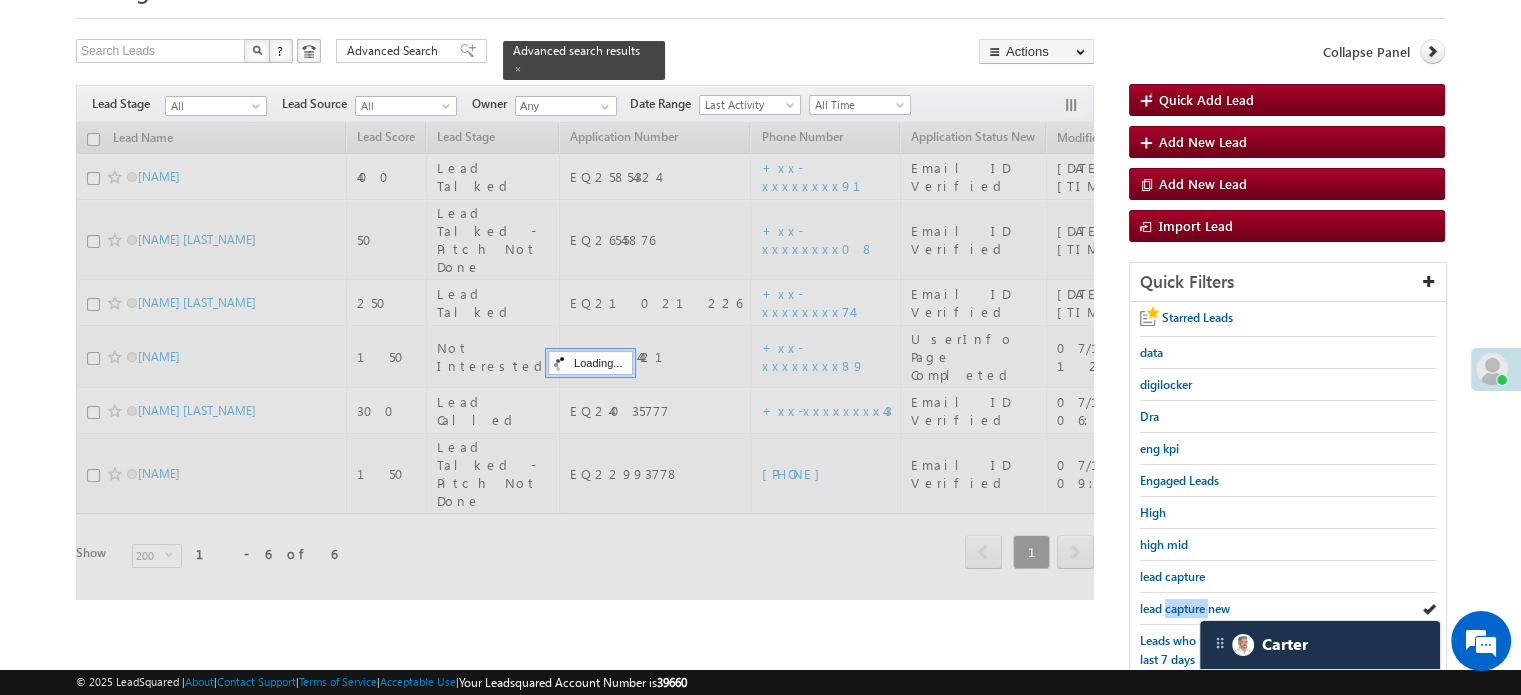 click on "lead capture new" at bounding box center [1185, 608] 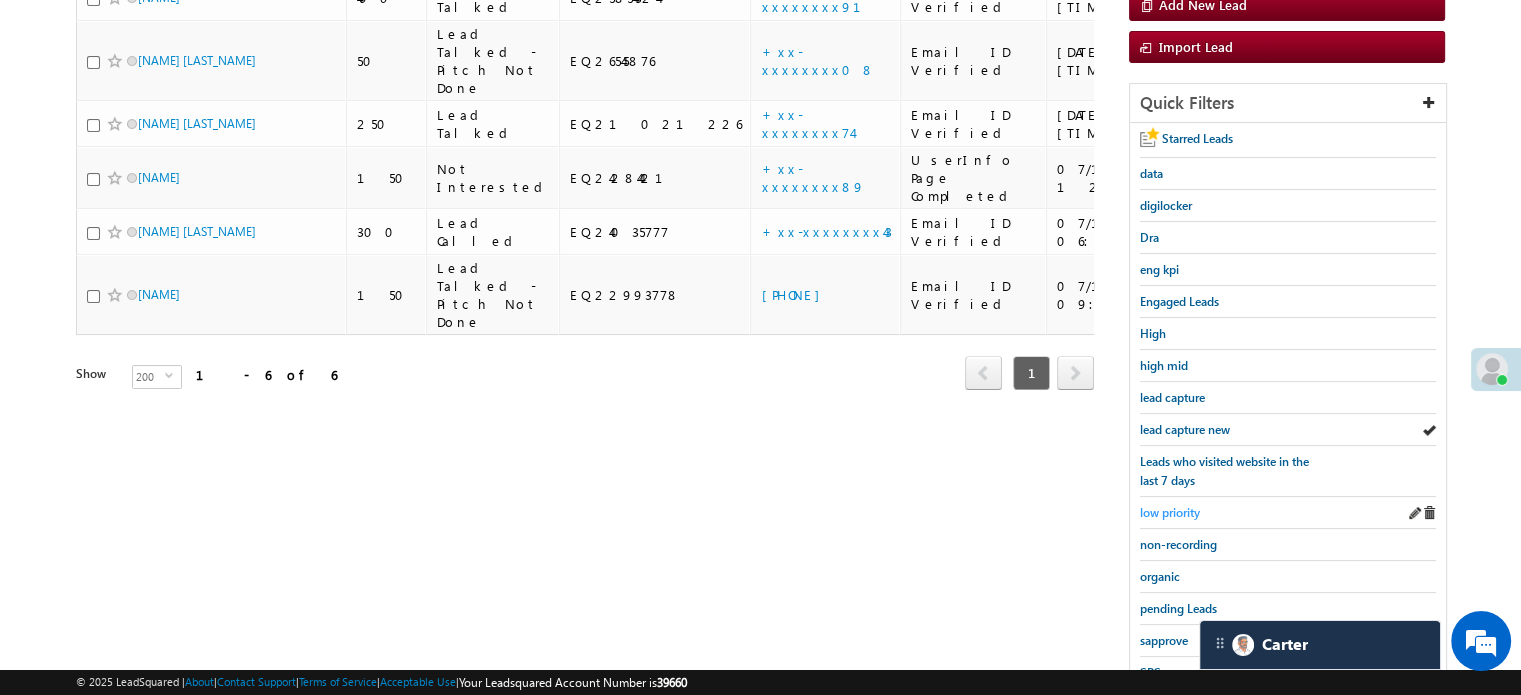 scroll, scrollTop: 429, scrollLeft: 0, axis: vertical 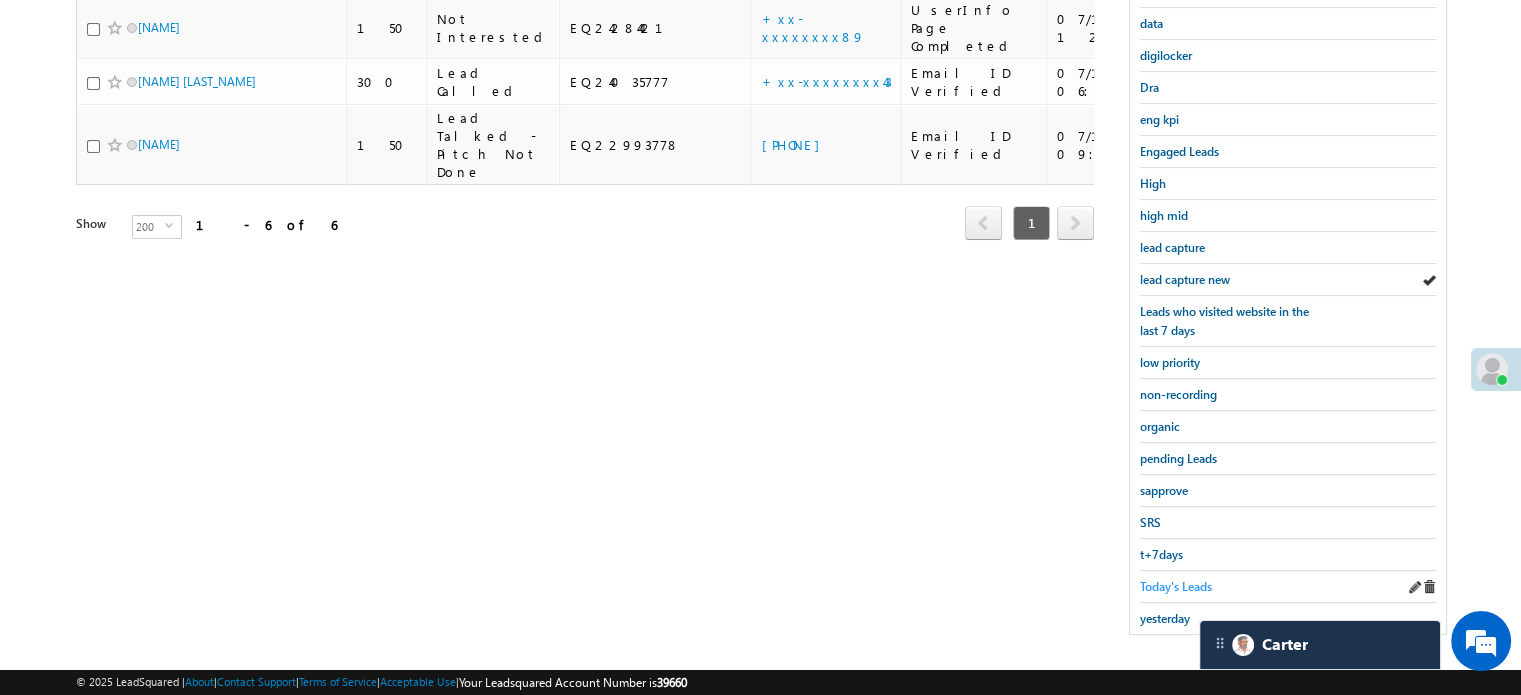 click on "Today's Leads" at bounding box center (1176, 586) 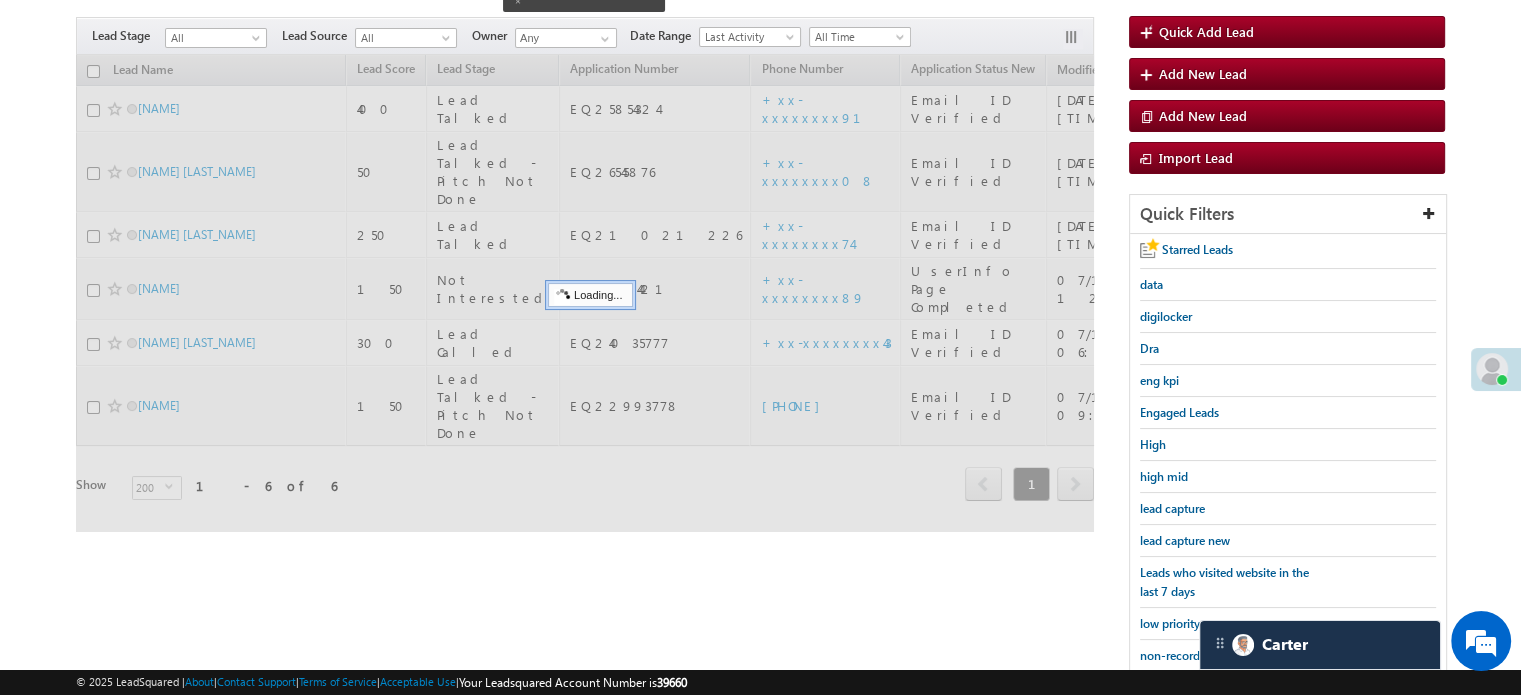 scroll, scrollTop: 129, scrollLeft: 0, axis: vertical 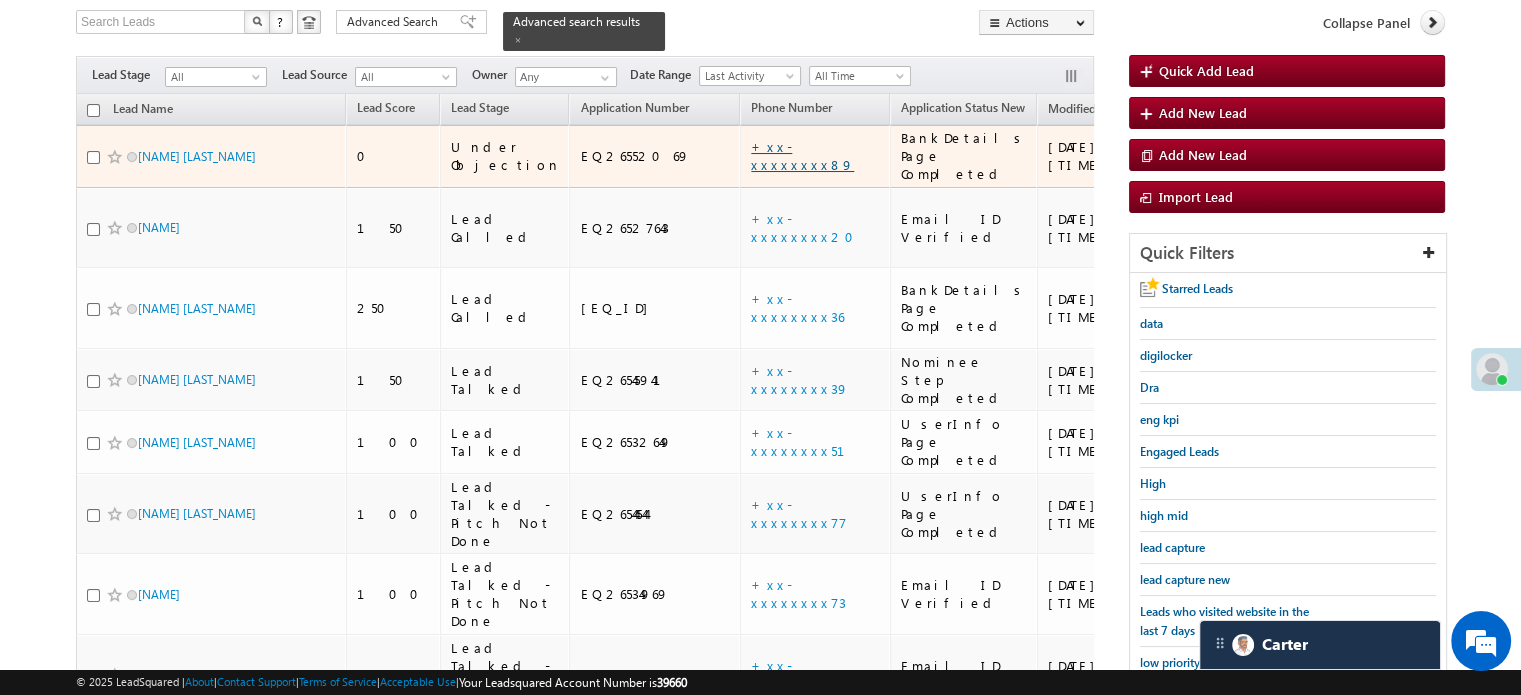 click on "+xx-xxxxxxxx89" at bounding box center [802, 155] 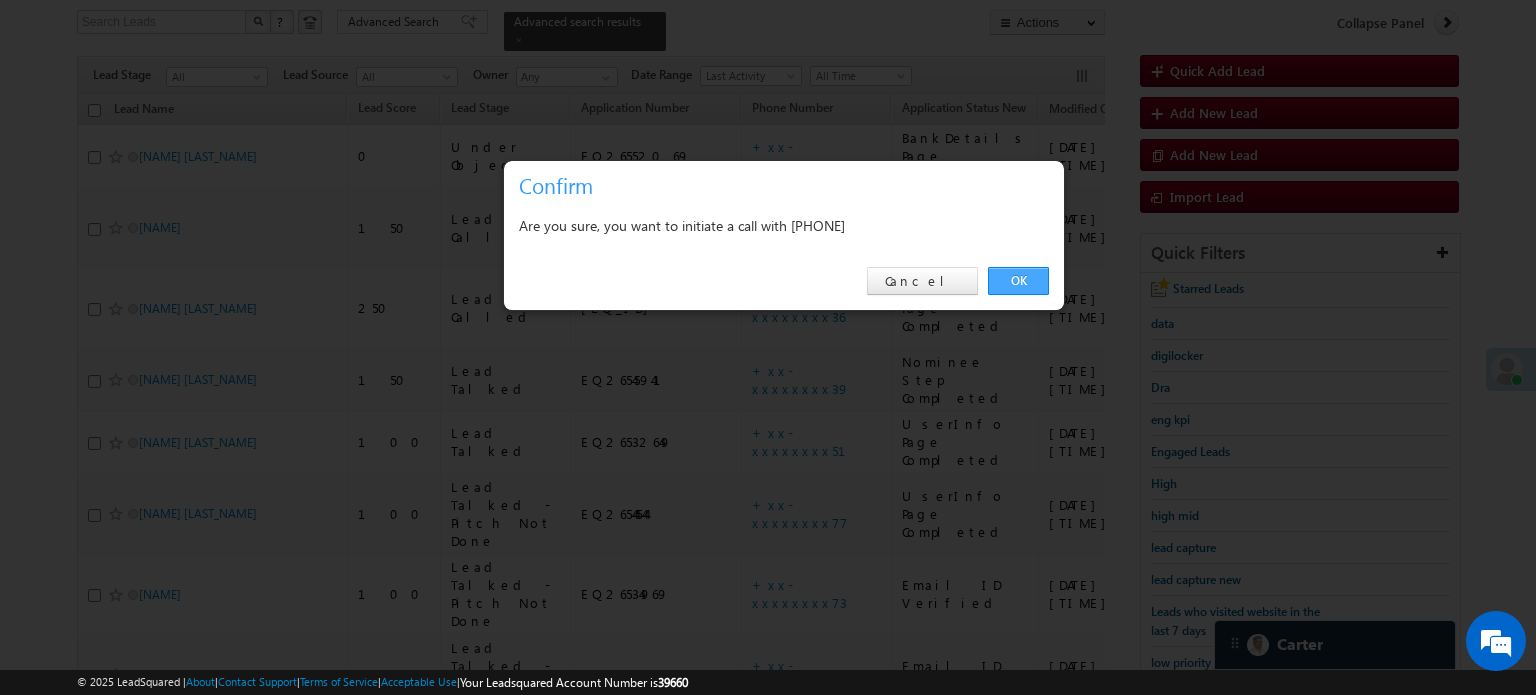 click on "OK" at bounding box center [1018, 281] 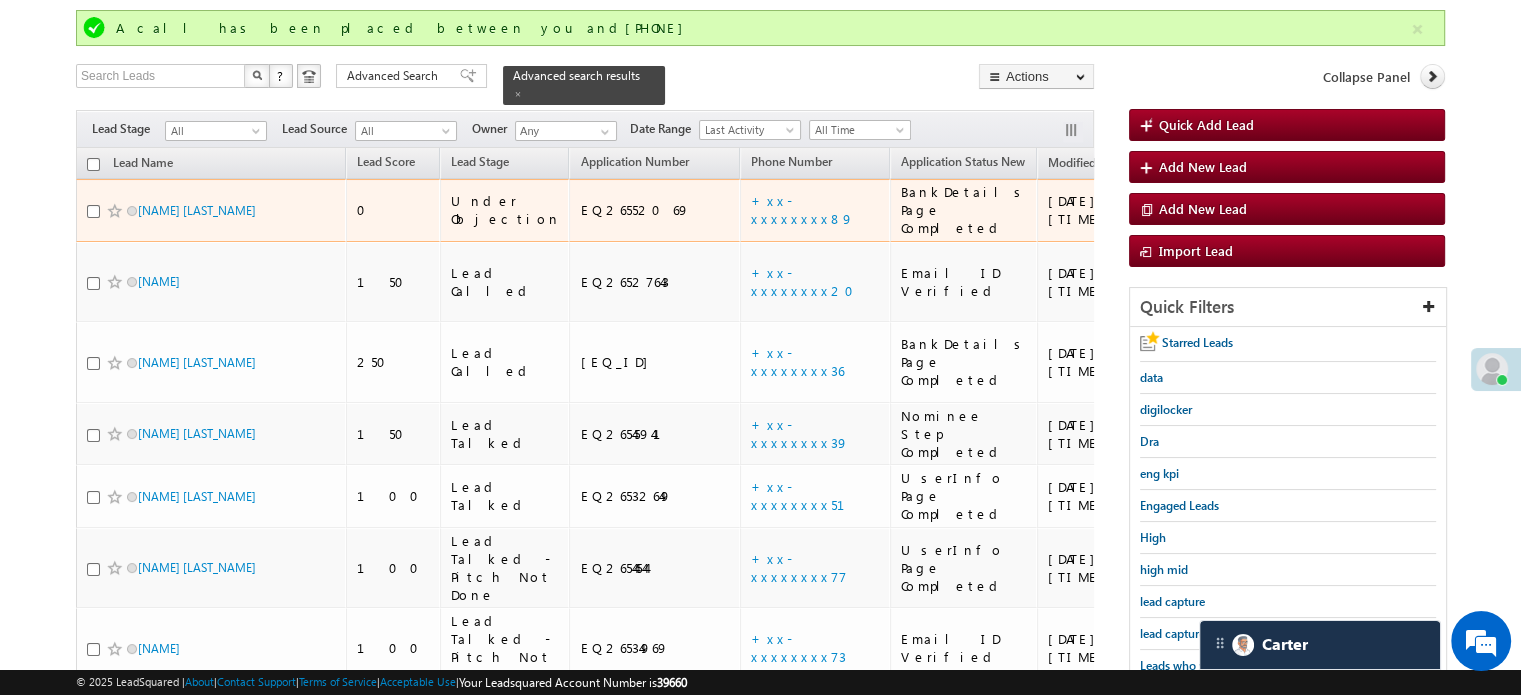 scroll, scrollTop: 183, scrollLeft: 0, axis: vertical 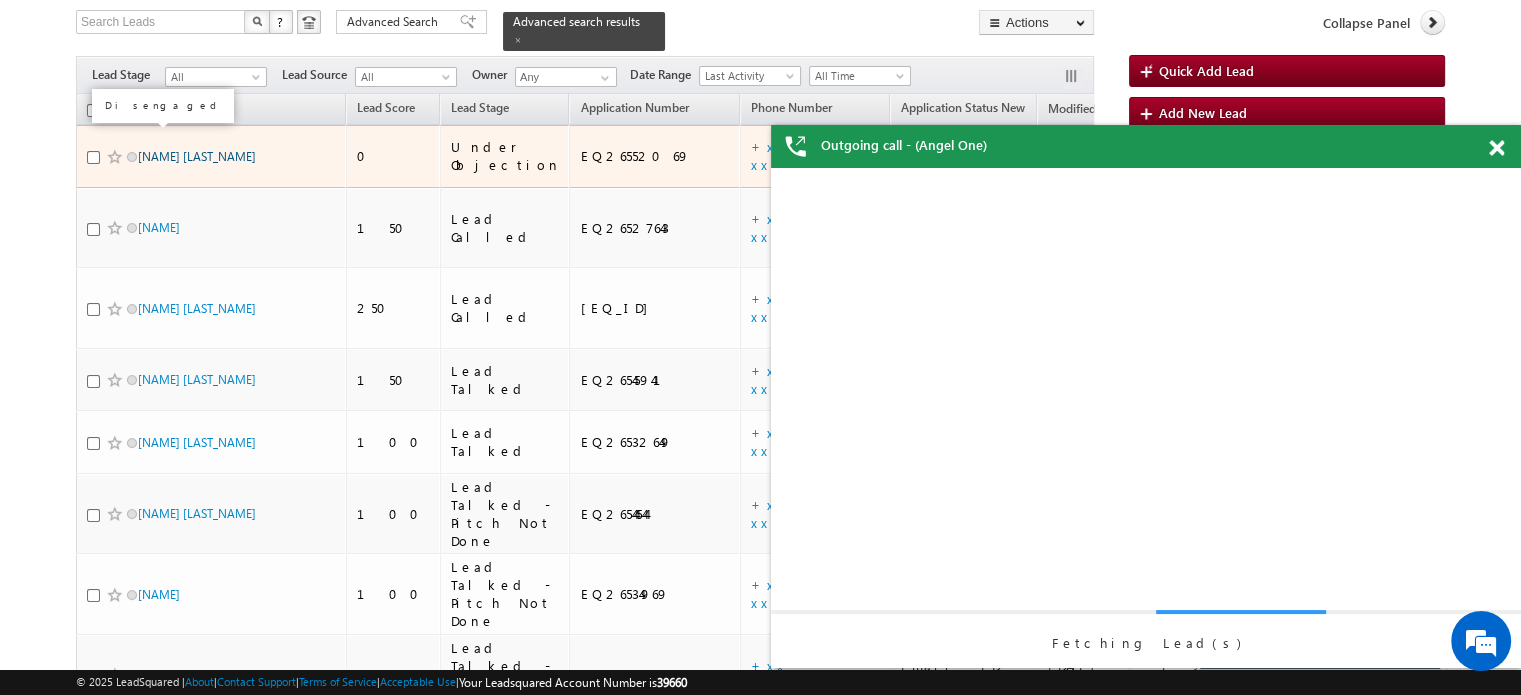 drag, startPoint x: 136, startPoint y: 137, endPoint x: 149, endPoint y: 132, distance: 13.928389 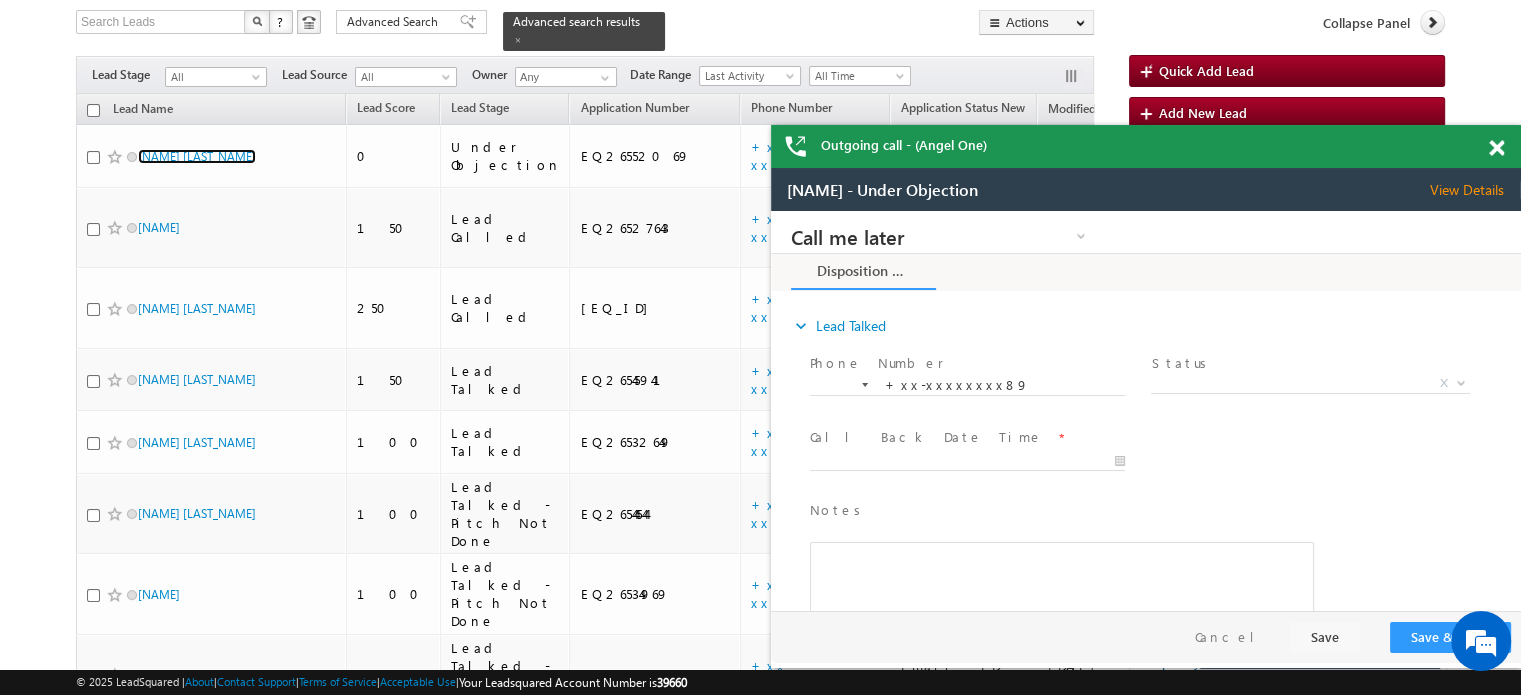 scroll, scrollTop: 0, scrollLeft: 0, axis: both 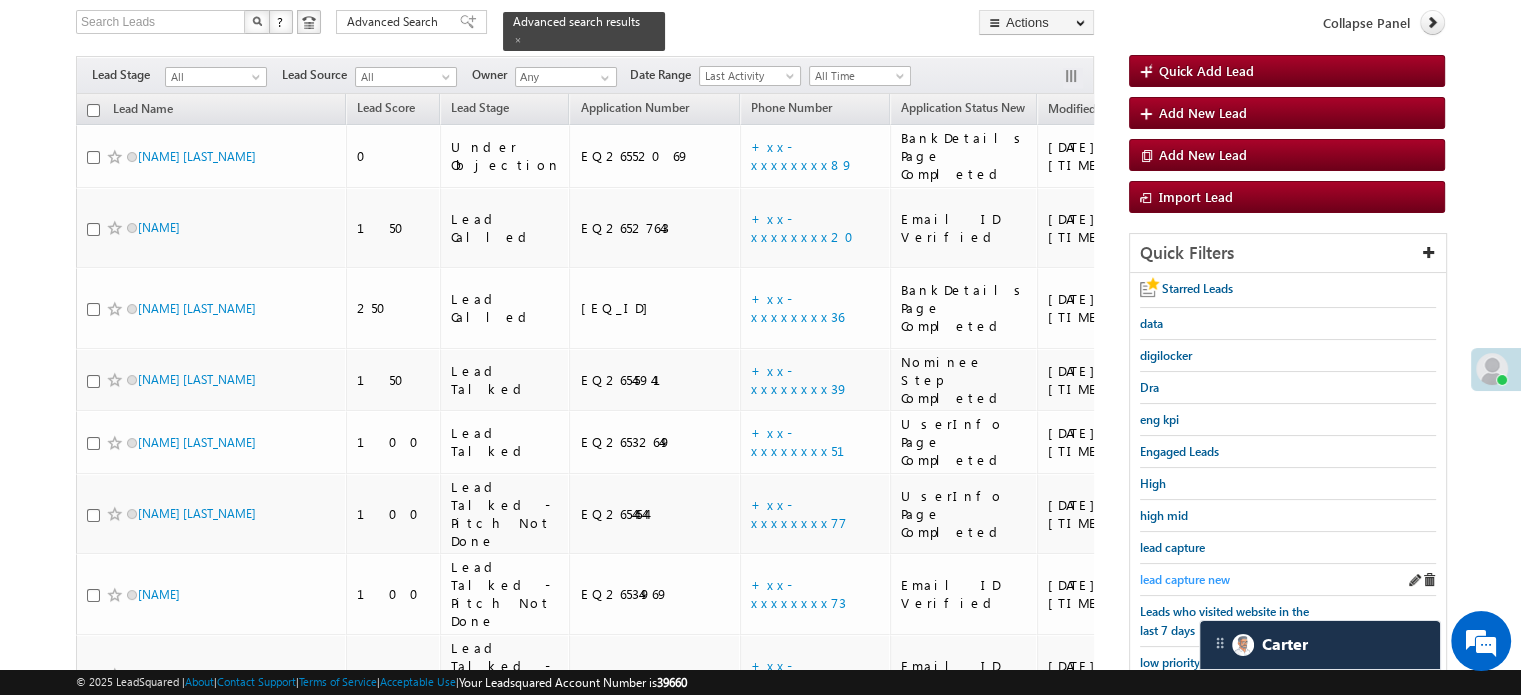 click on "lead capture new" at bounding box center (1185, 579) 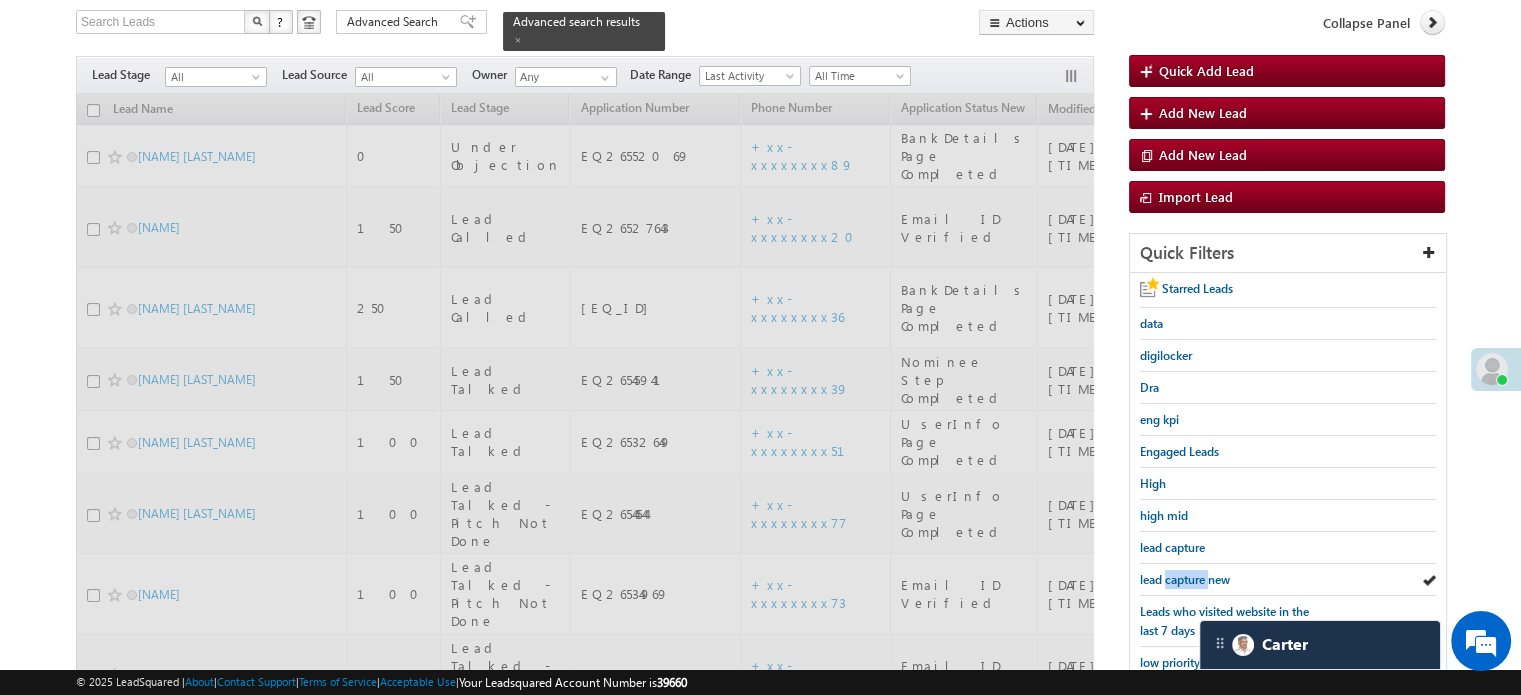 click on "lead capture new" at bounding box center [1185, 579] 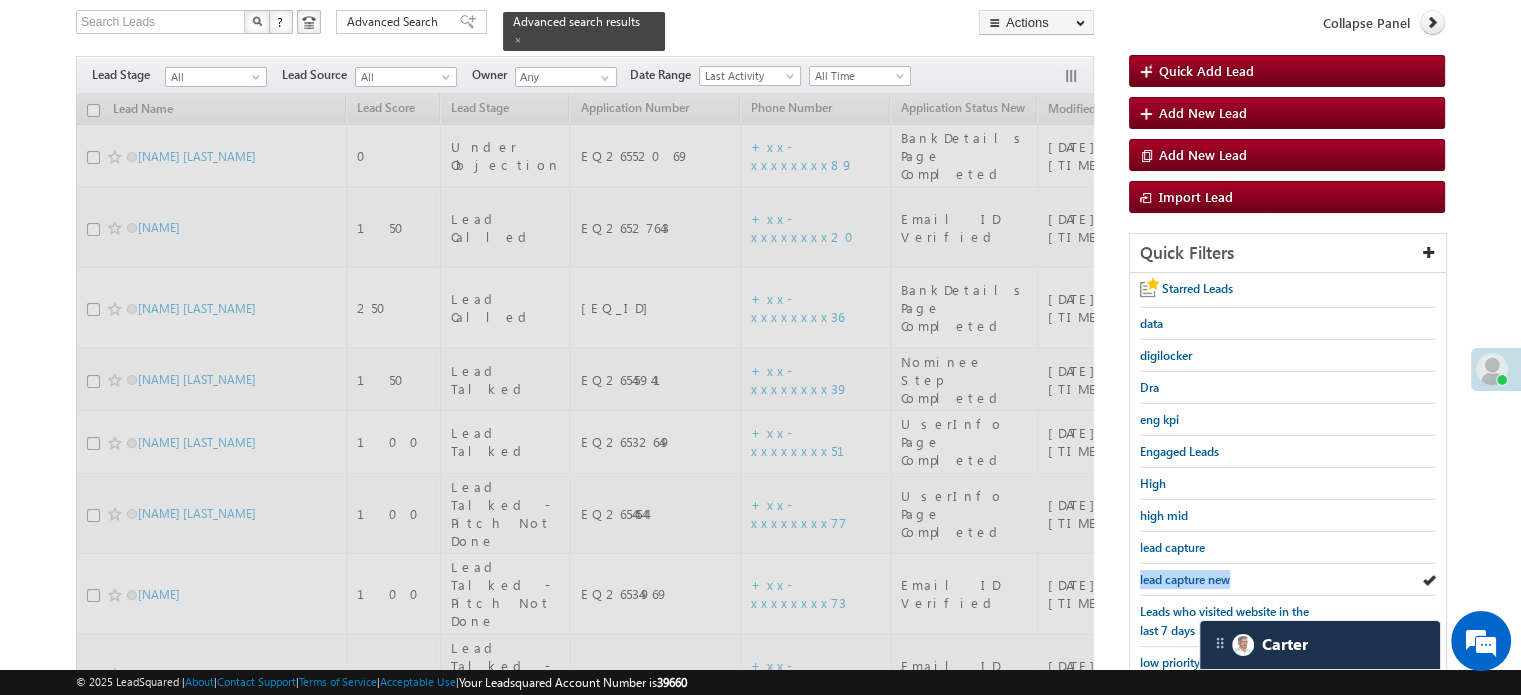 click on "lead capture new" at bounding box center [1185, 579] 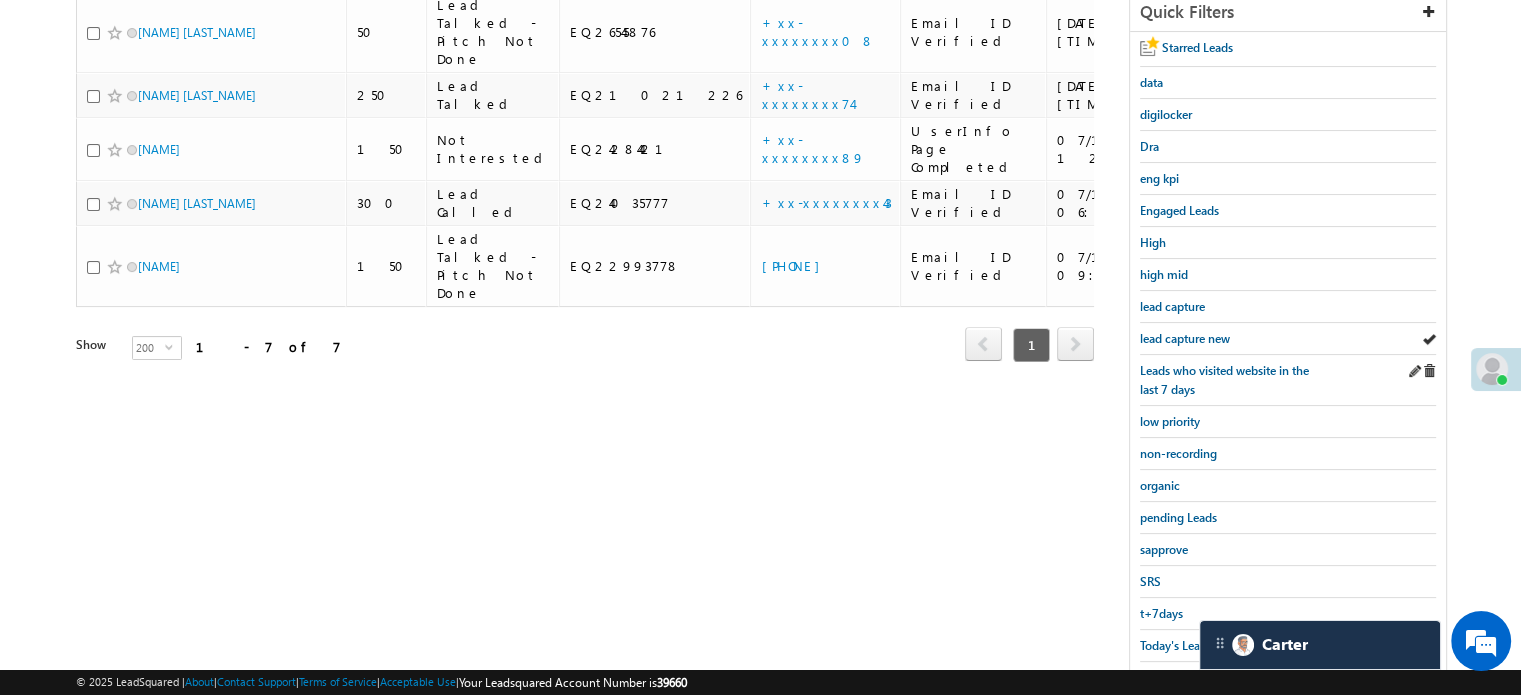 scroll, scrollTop: 429, scrollLeft: 0, axis: vertical 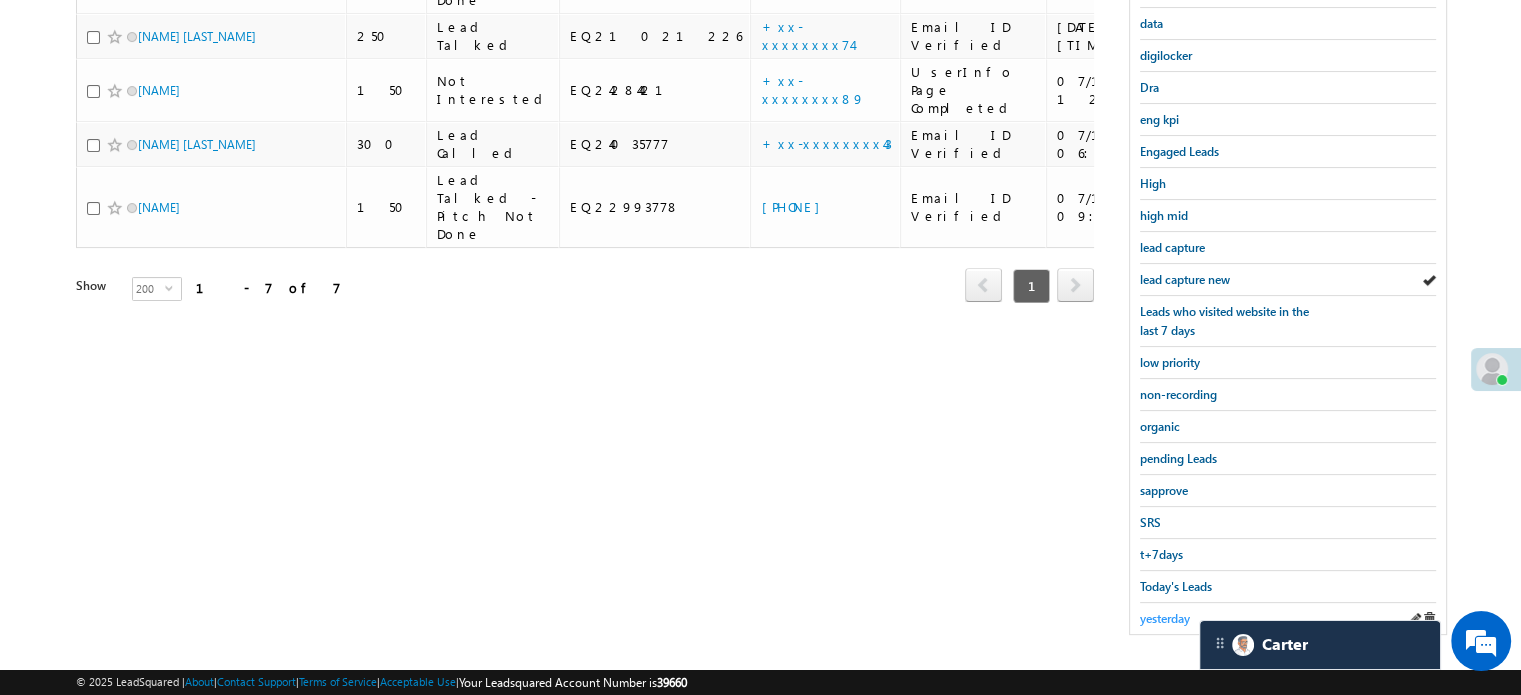 click on "yesterday" at bounding box center (1165, 618) 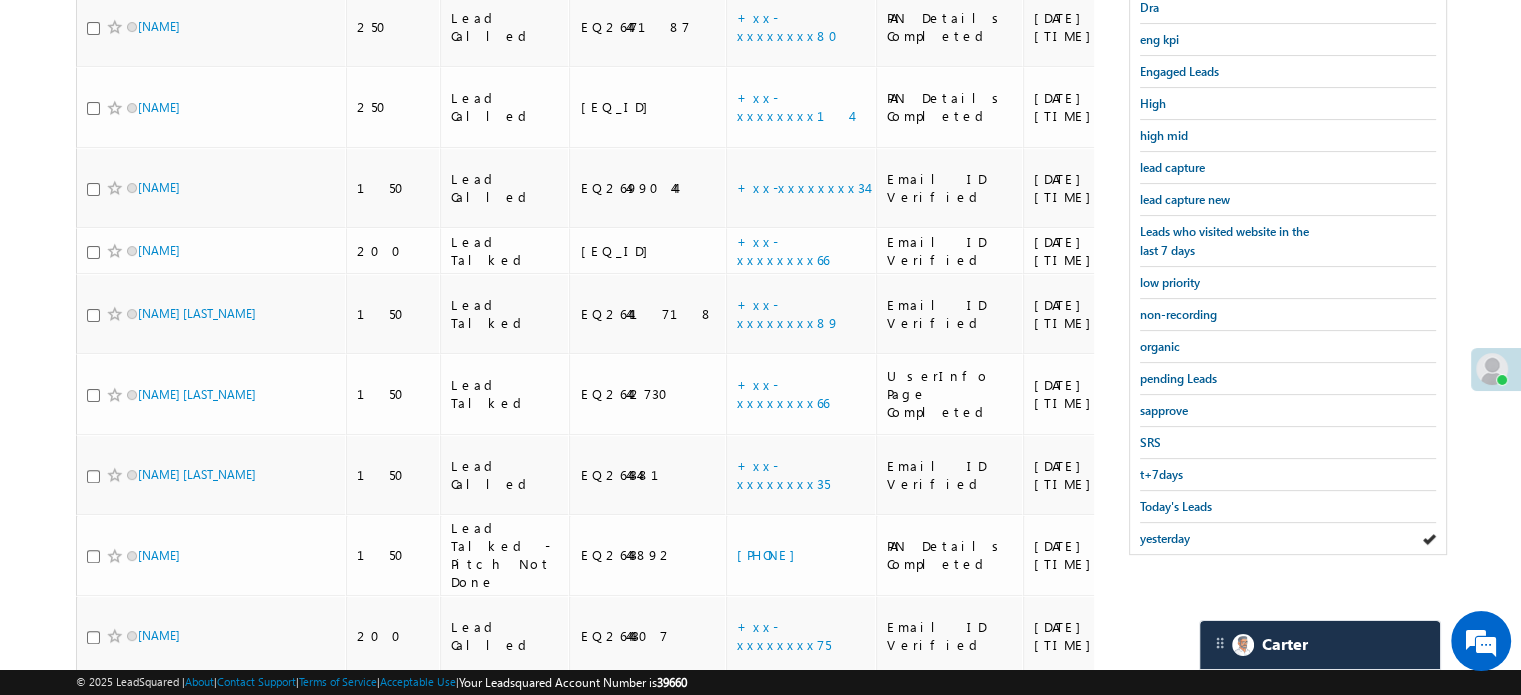 scroll, scrollTop: 329, scrollLeft: 0, axis: vertical 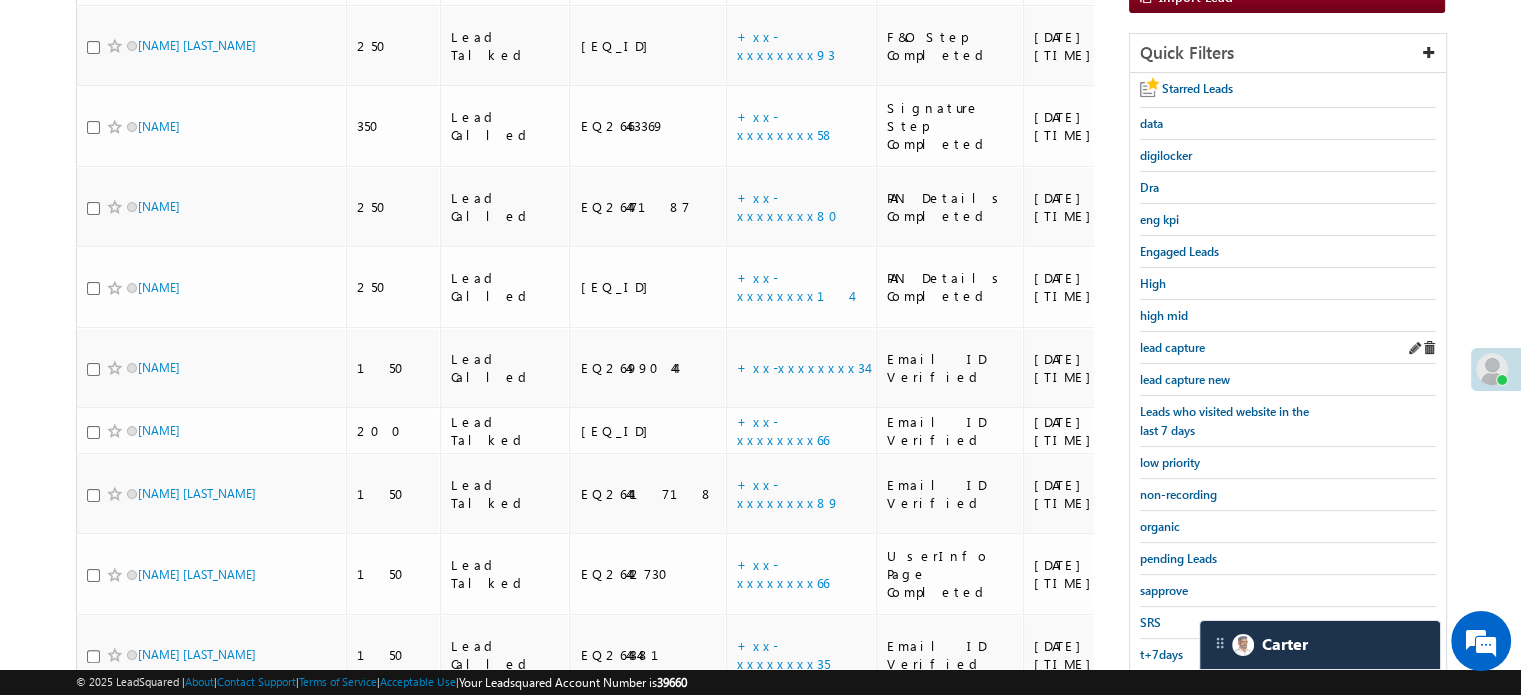 click on "lead capture" at bounding box center (1288, 348) 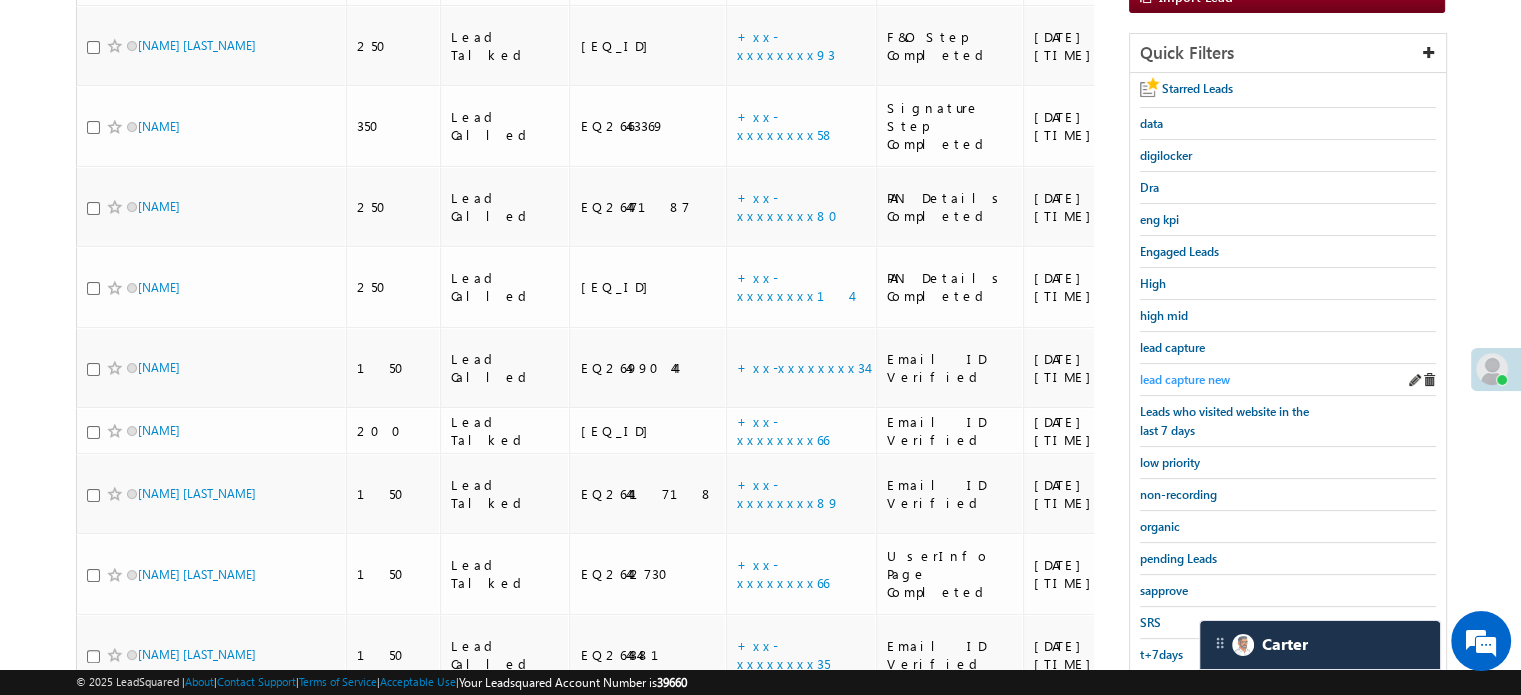 click on "lead capture new" at bounding box center (1185, 379) 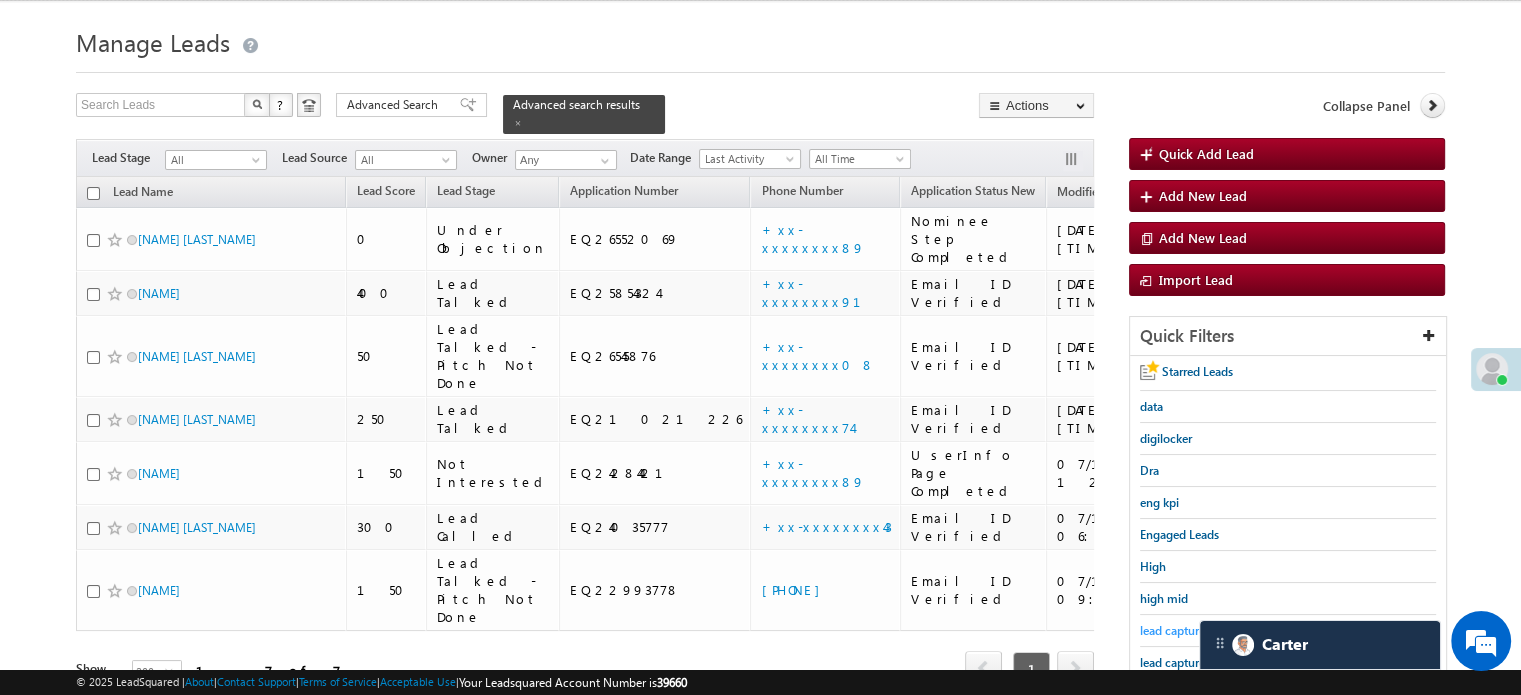 scroll, scrollTop: 300, scrollLeft: 0, axis: vertical 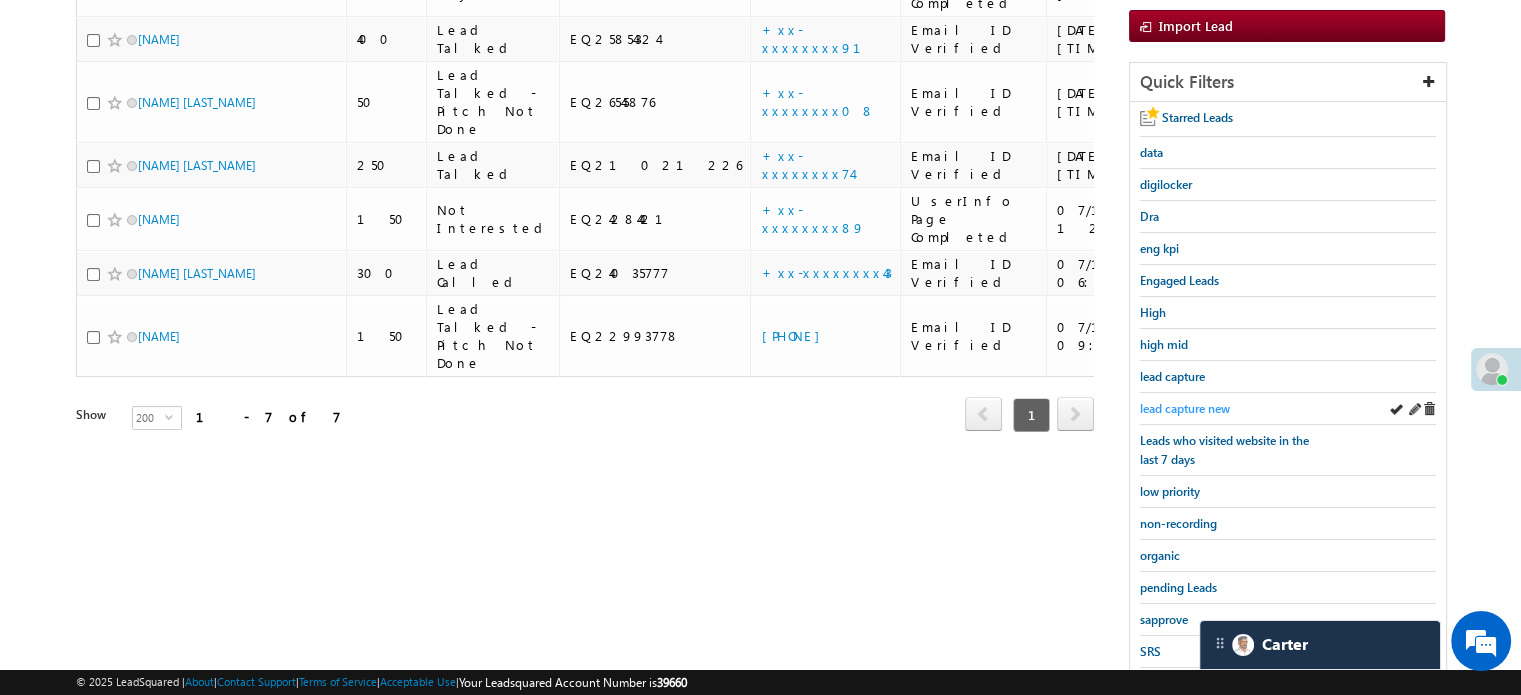 click on "lead capture new" at bounding box center [1185, 408] 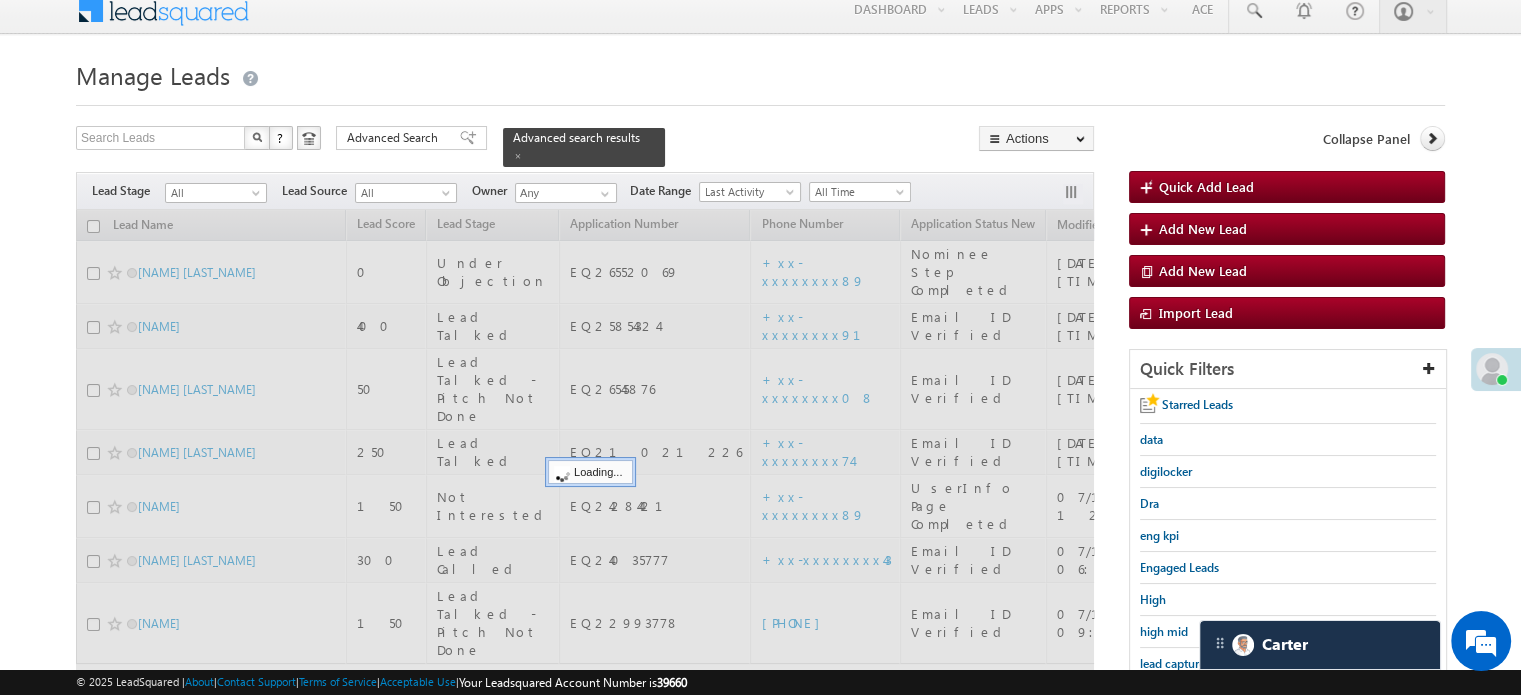 scroll, scrollTop: 0, scrollLeft: 0, axis: both 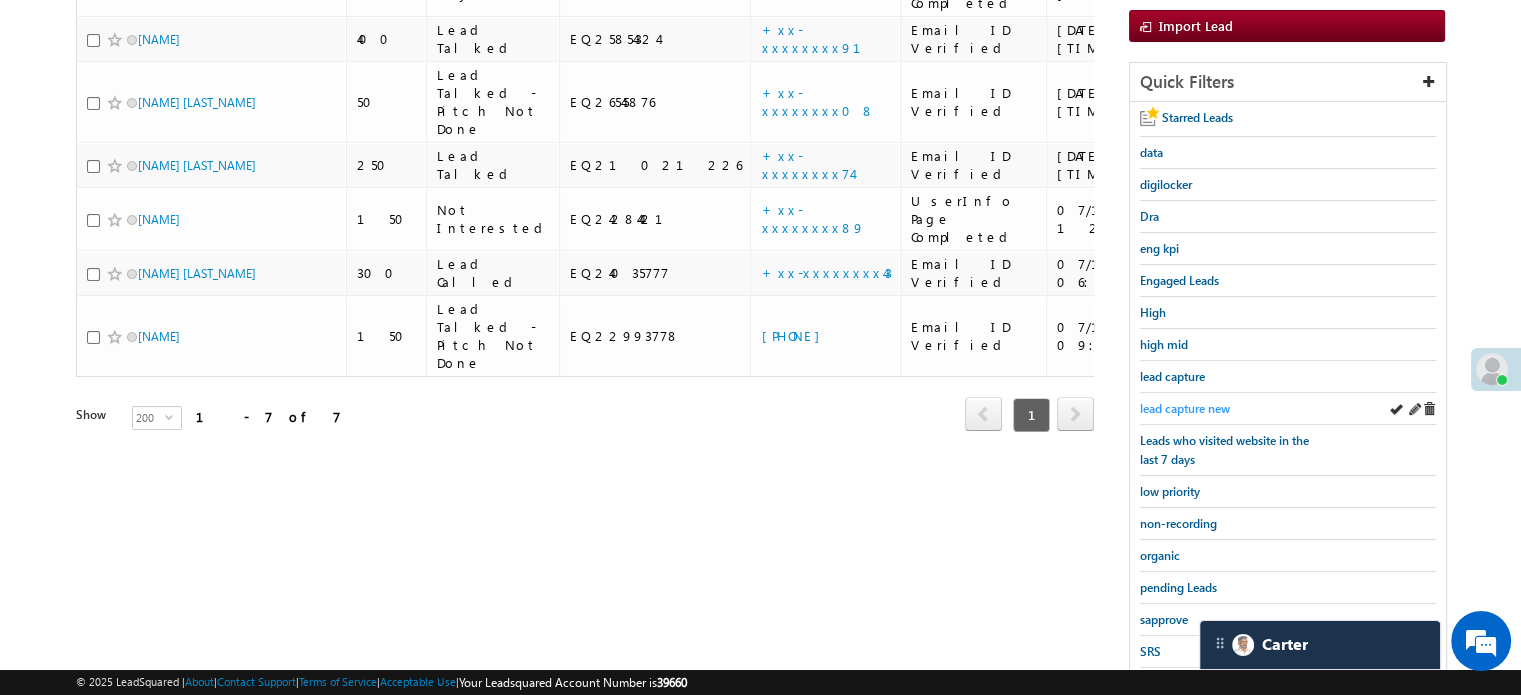 click on "lead capture new" at bounding box center [1185, 408] 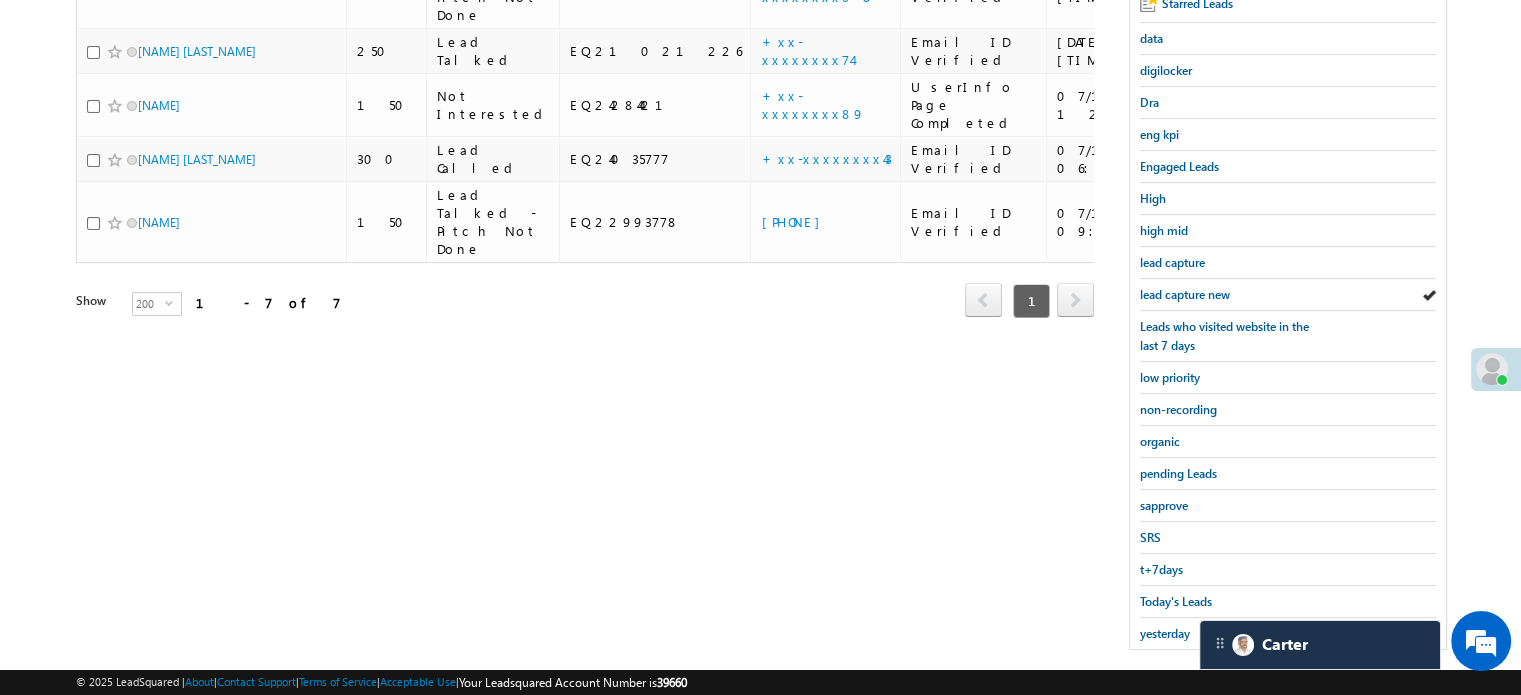 scroll, scrollTop: 429, scrollLeft: 0, axis: vertical 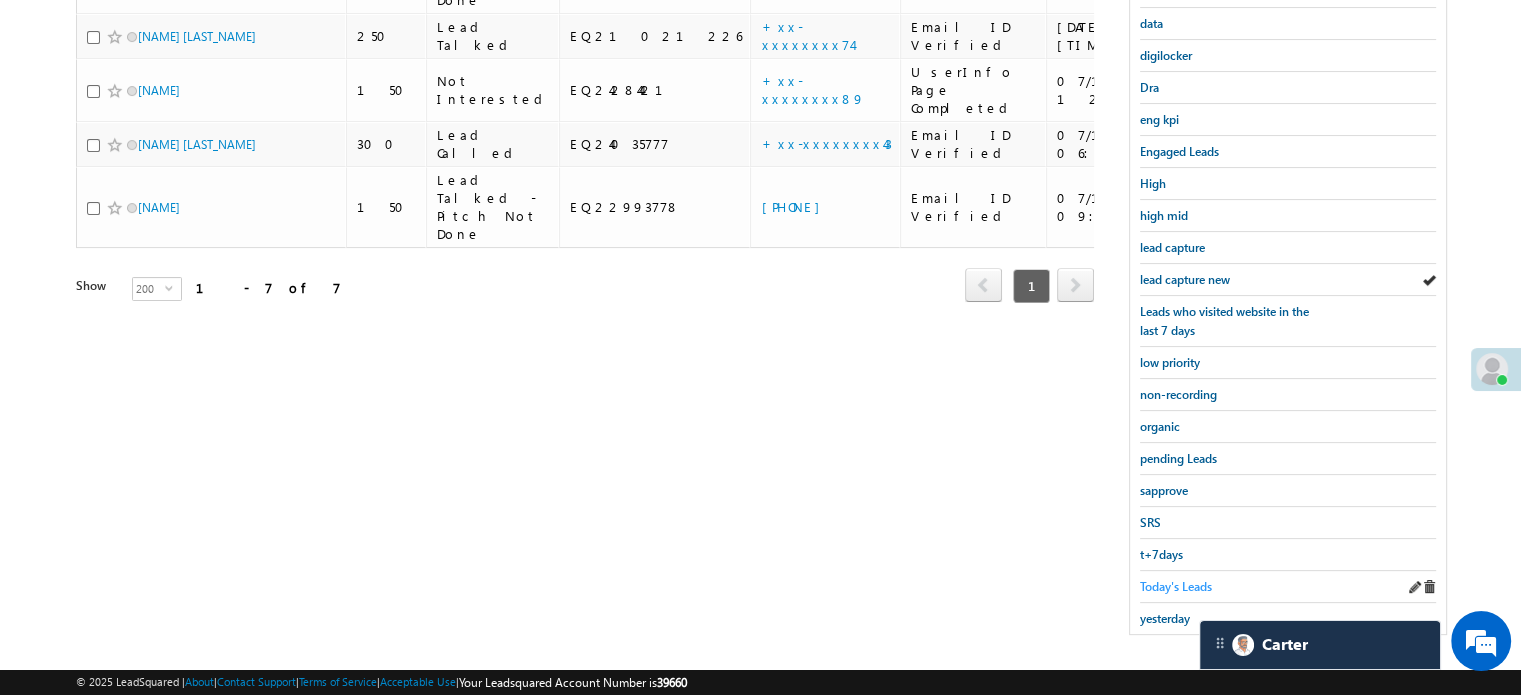 click on "Today's Leads" at bounding box center (1176, 586) 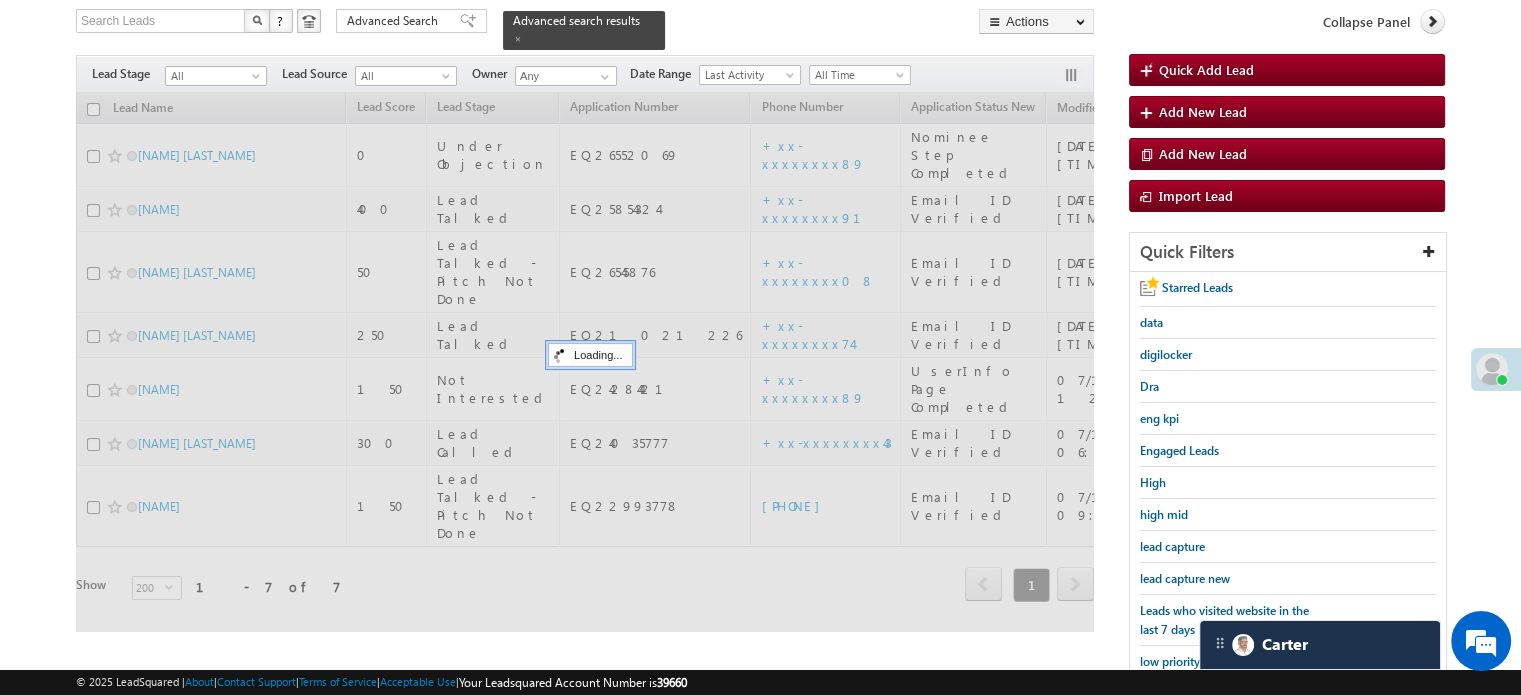 scroll, scrollTop: 129, scrollLeft: 0, axis: vertical 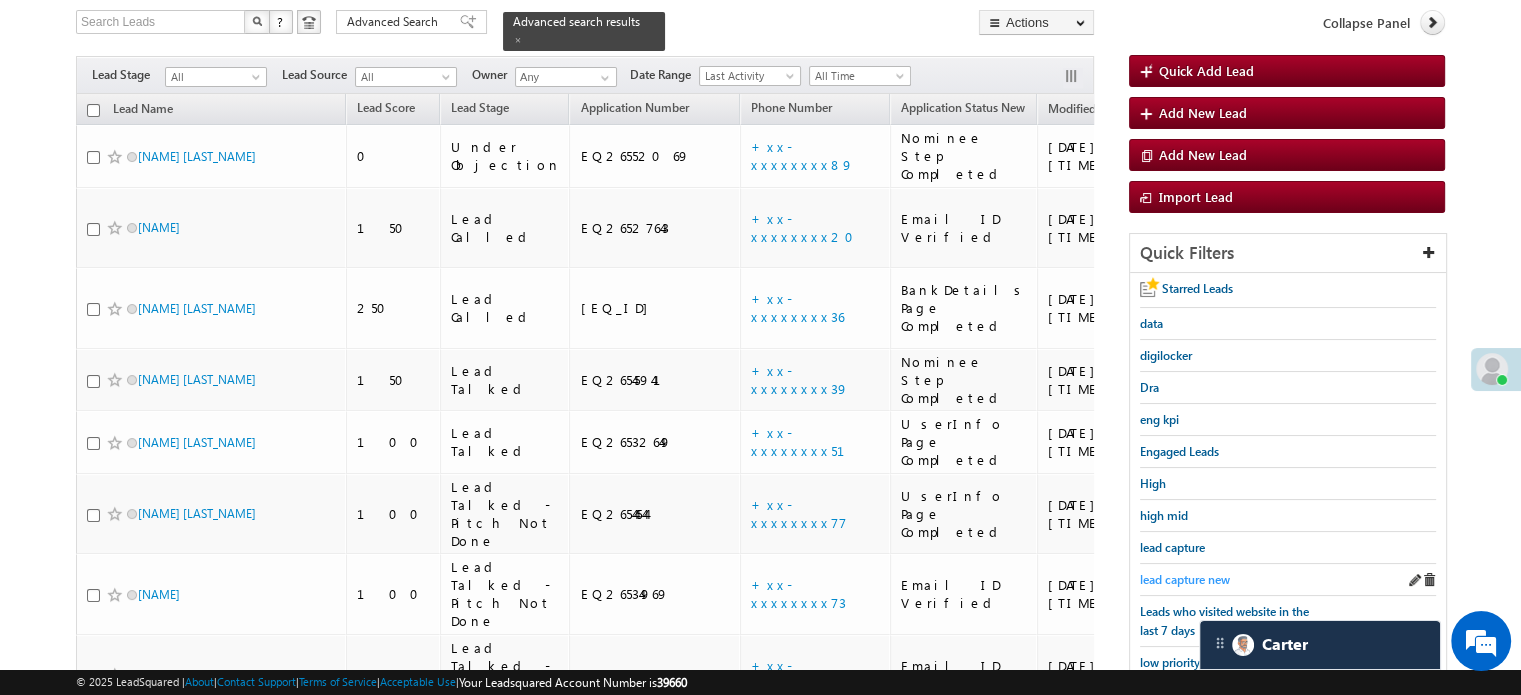 click on "lead capture new" at bounding box center [1185, 579] 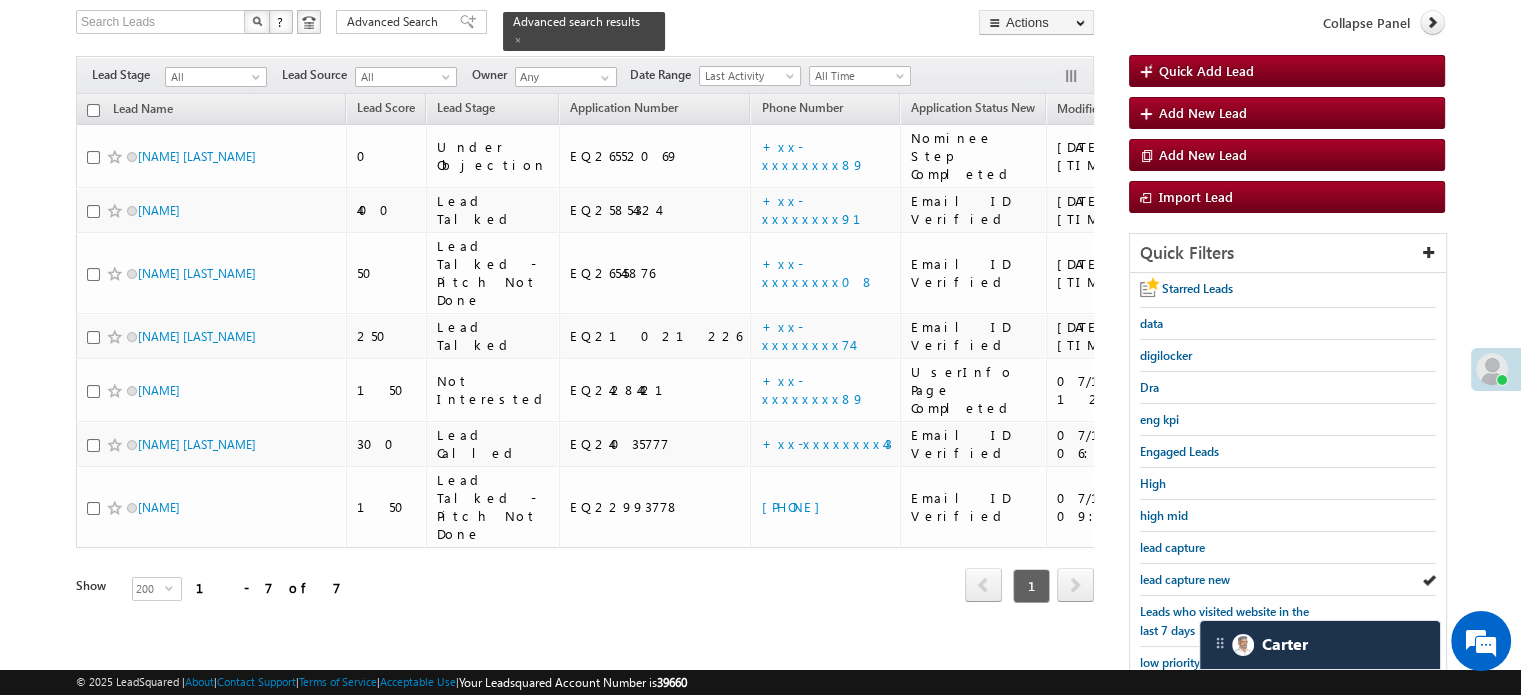 click on "lead capture new" at bounding box center [1185, 579] 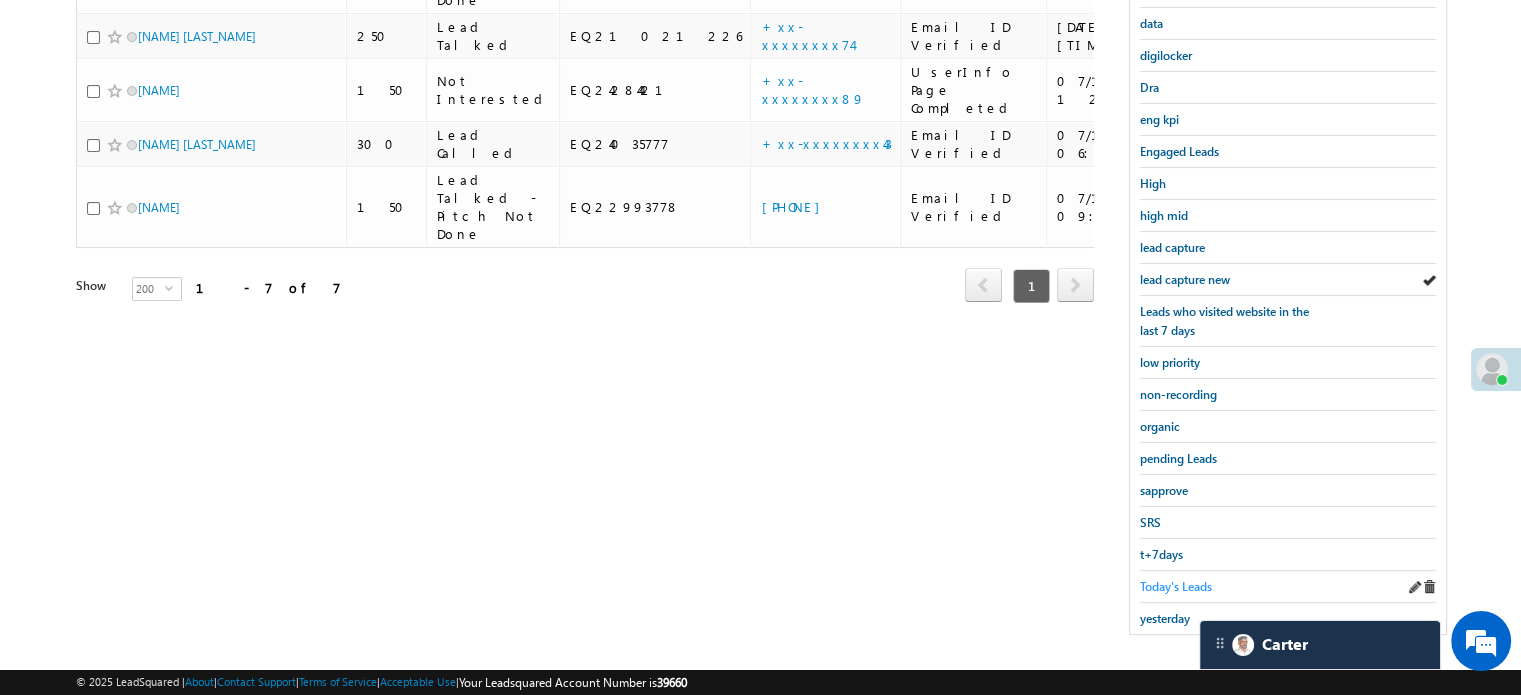 click on "Today's Leads" at bounding box center [1176, 586] 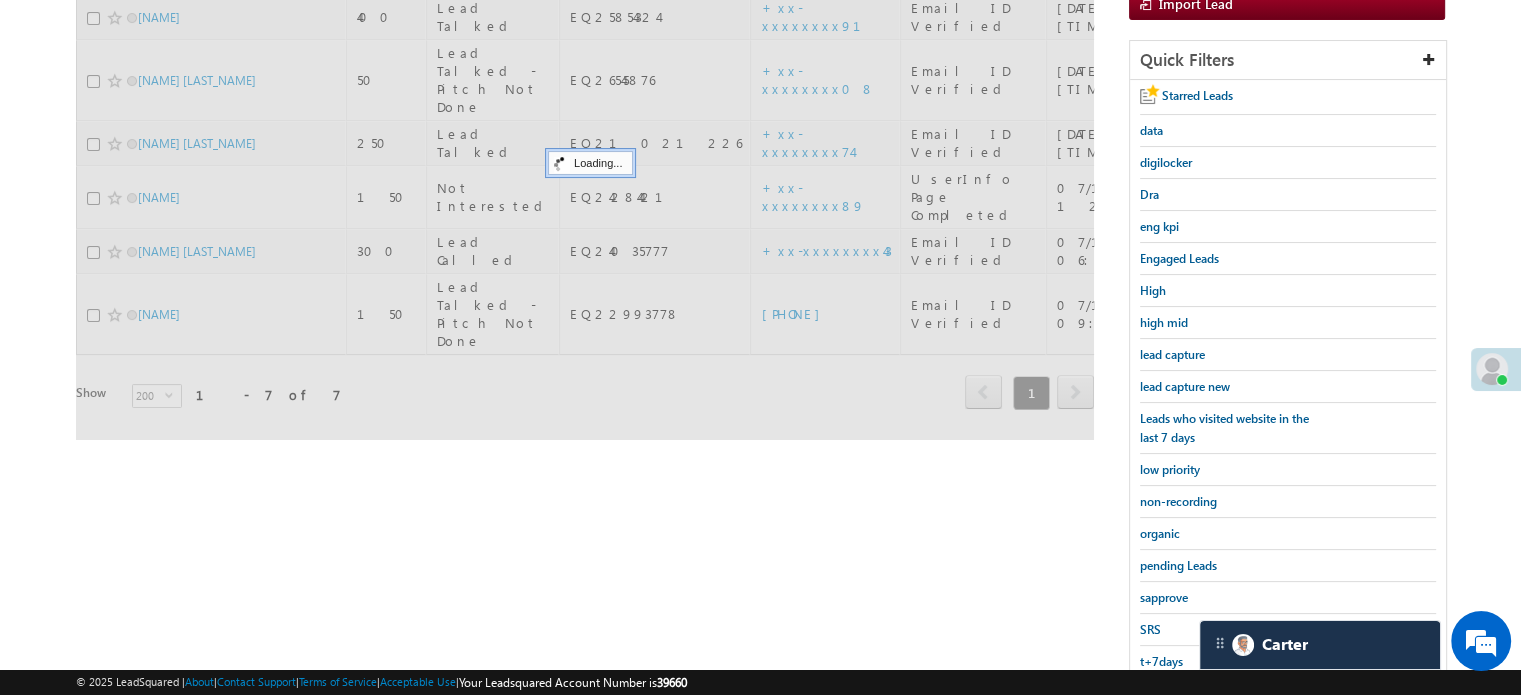 scroll, scrollTop: 129, scrollLeft: 0, axis: vertical 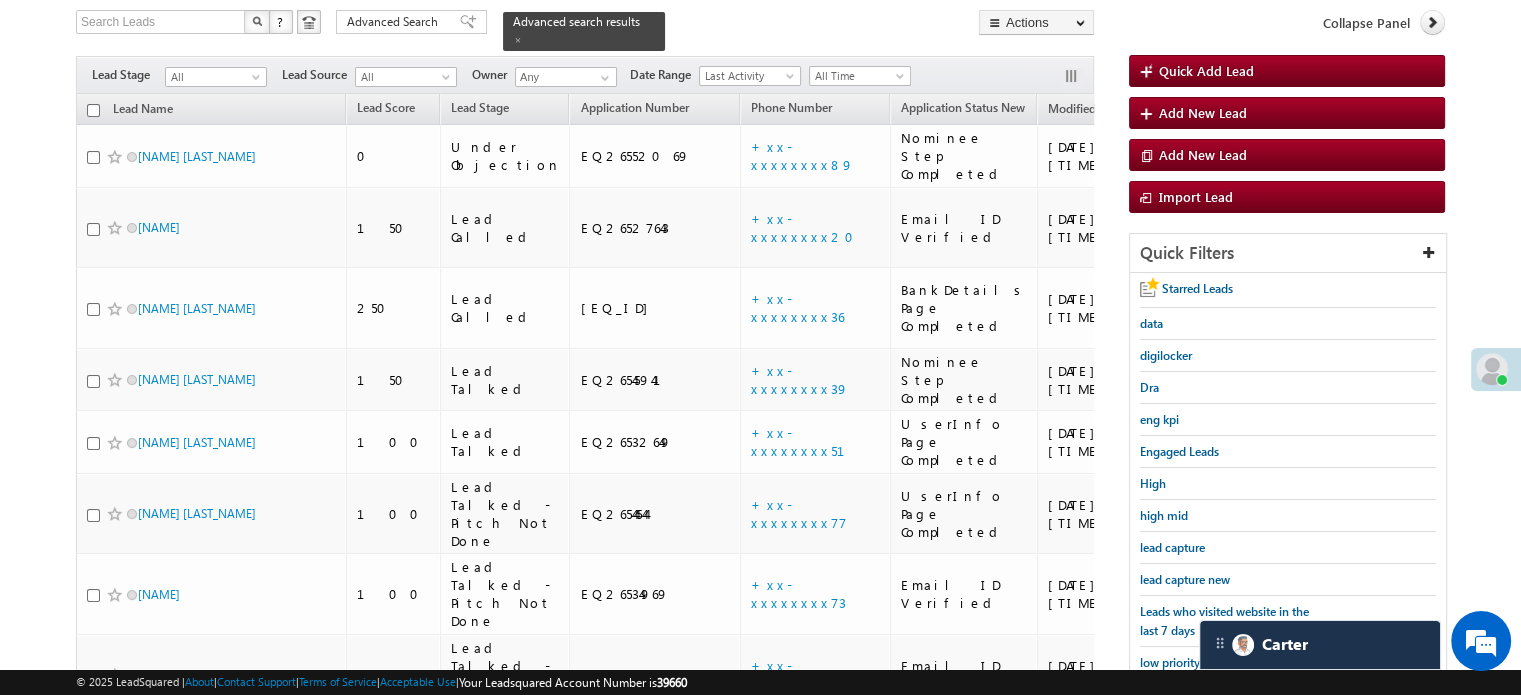 click on "lead capture new" at bounding box center (1185, 579) 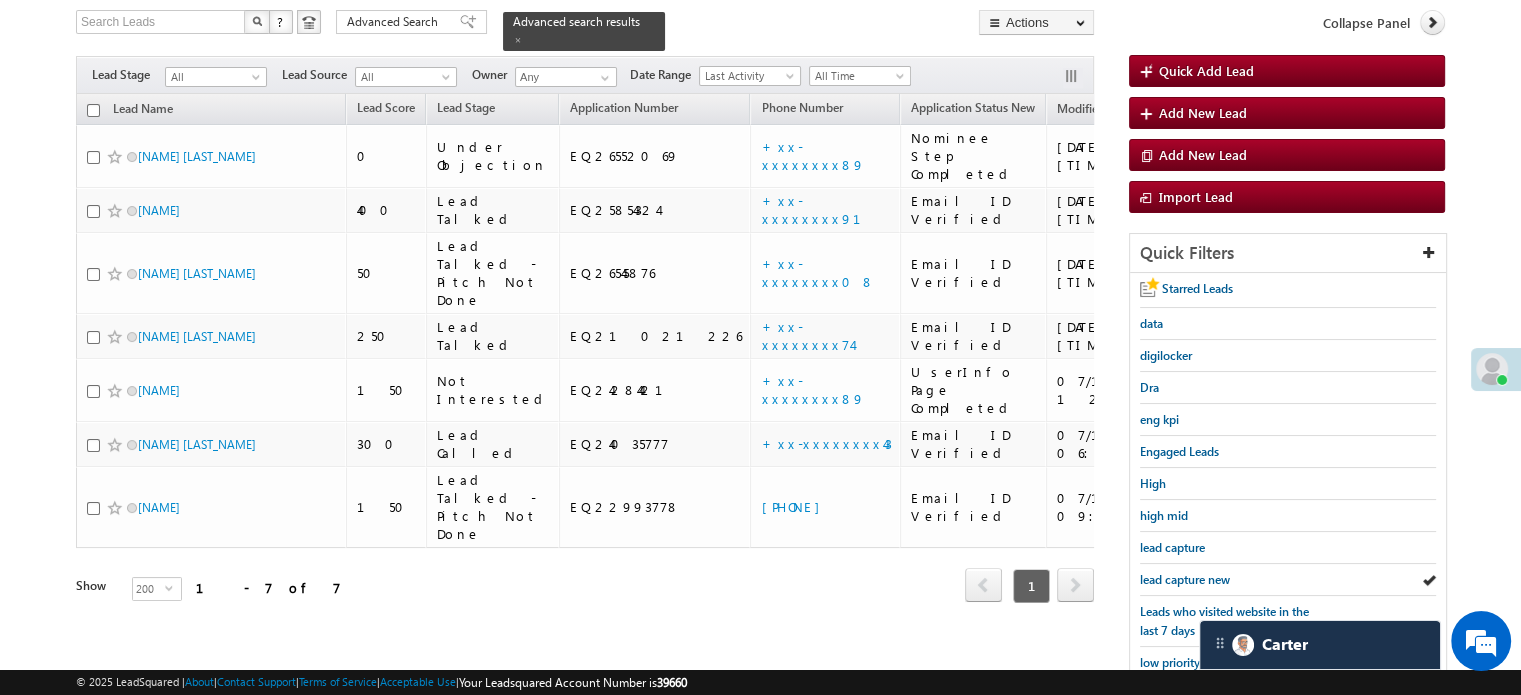 click on "lead capture new" at bounding box center (1185, 579) 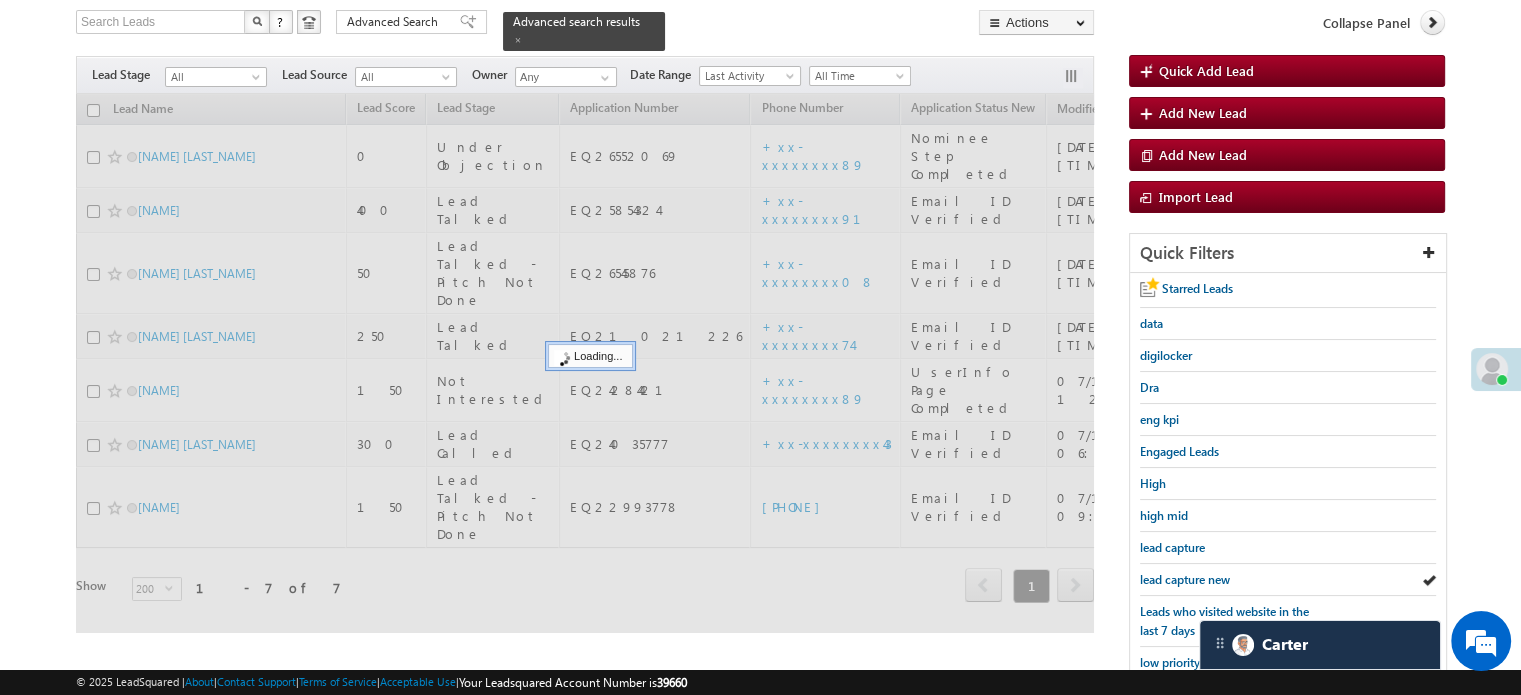 click on "lead capture new" at bounding box center [1185, 579] 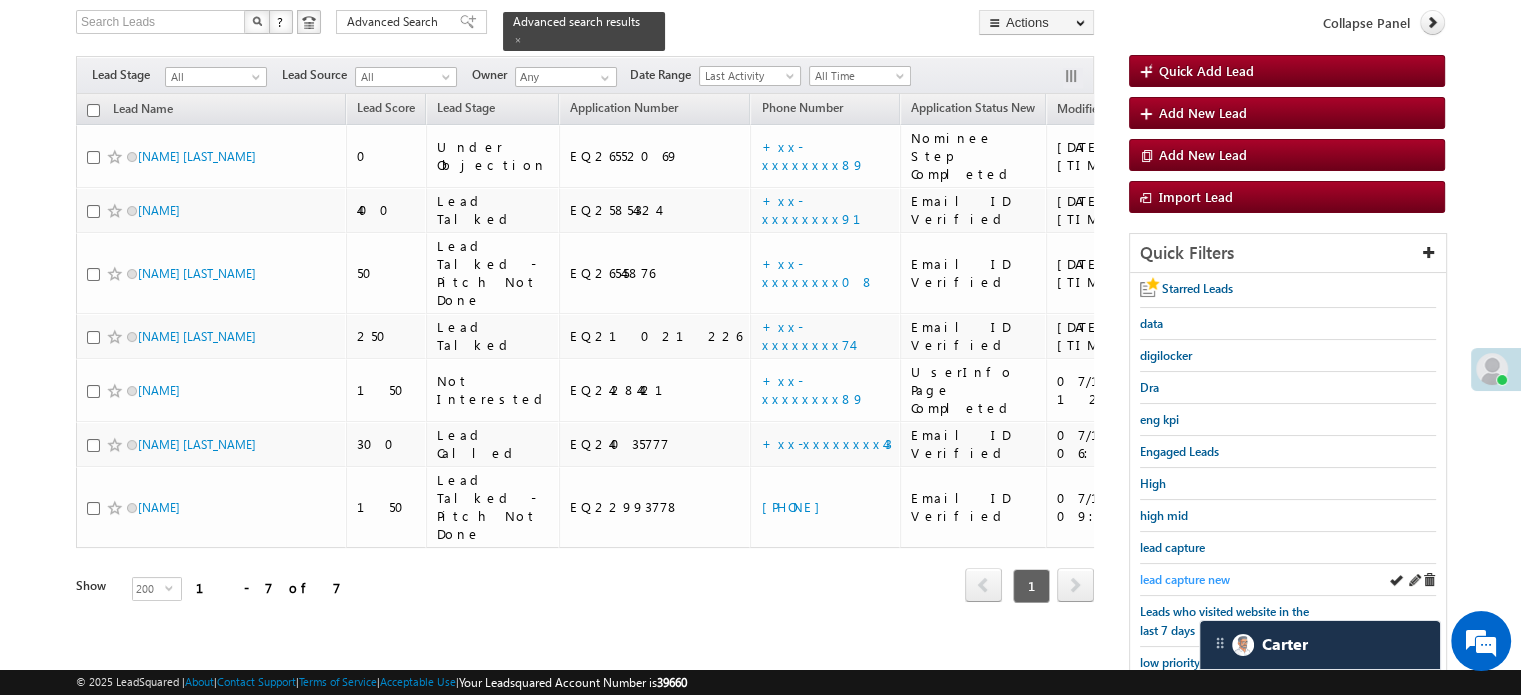 click on "lead capture new" at bounding box center [1185, 579] 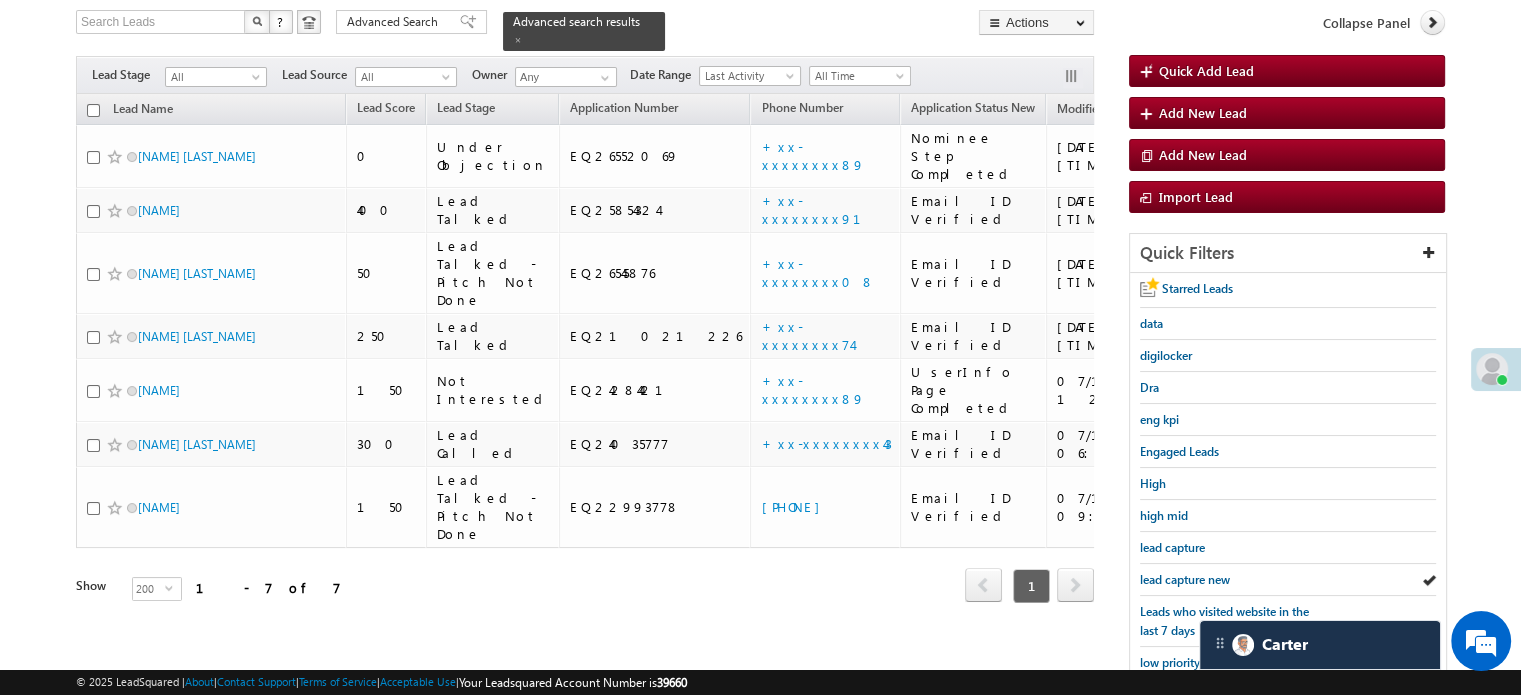 click on "lead capture new" at bounding box center [1185, 579] 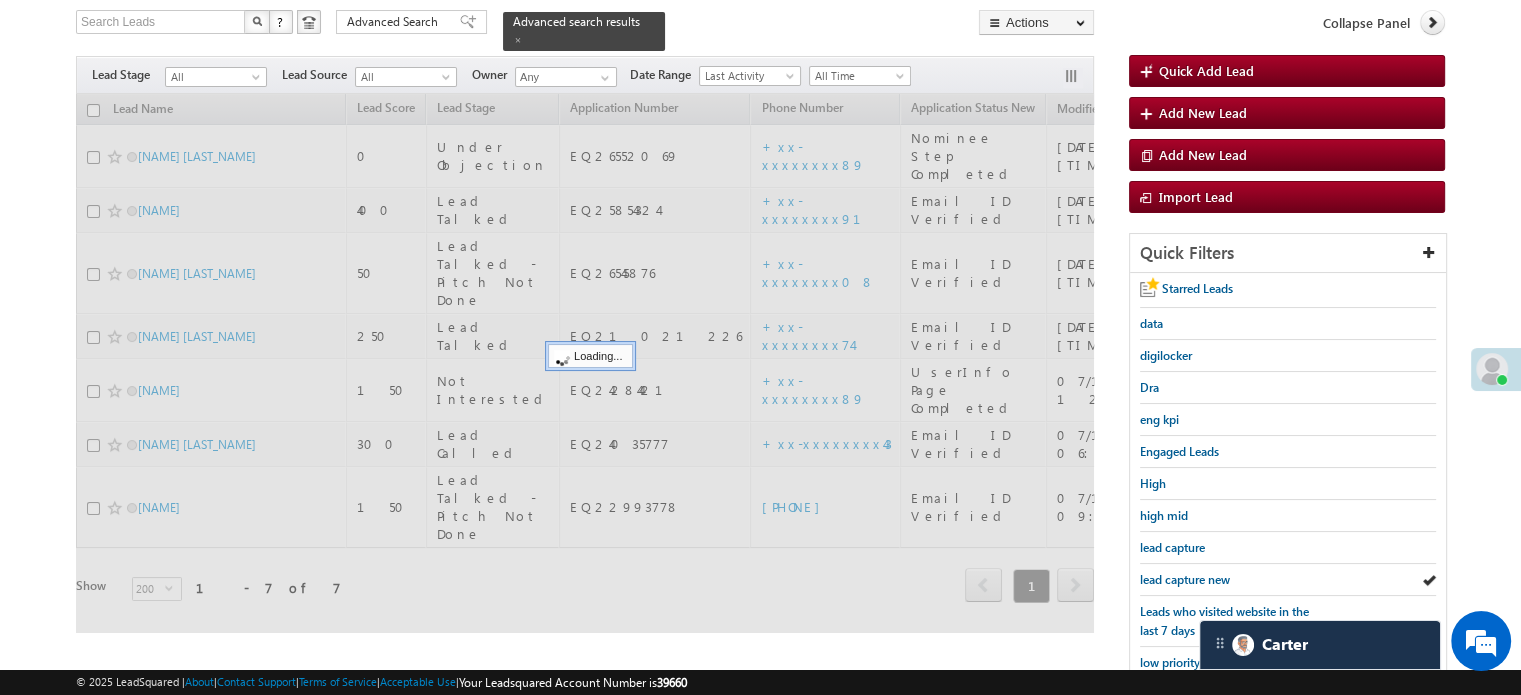 click on "lead capture new" at bounding box center (1185, 579) 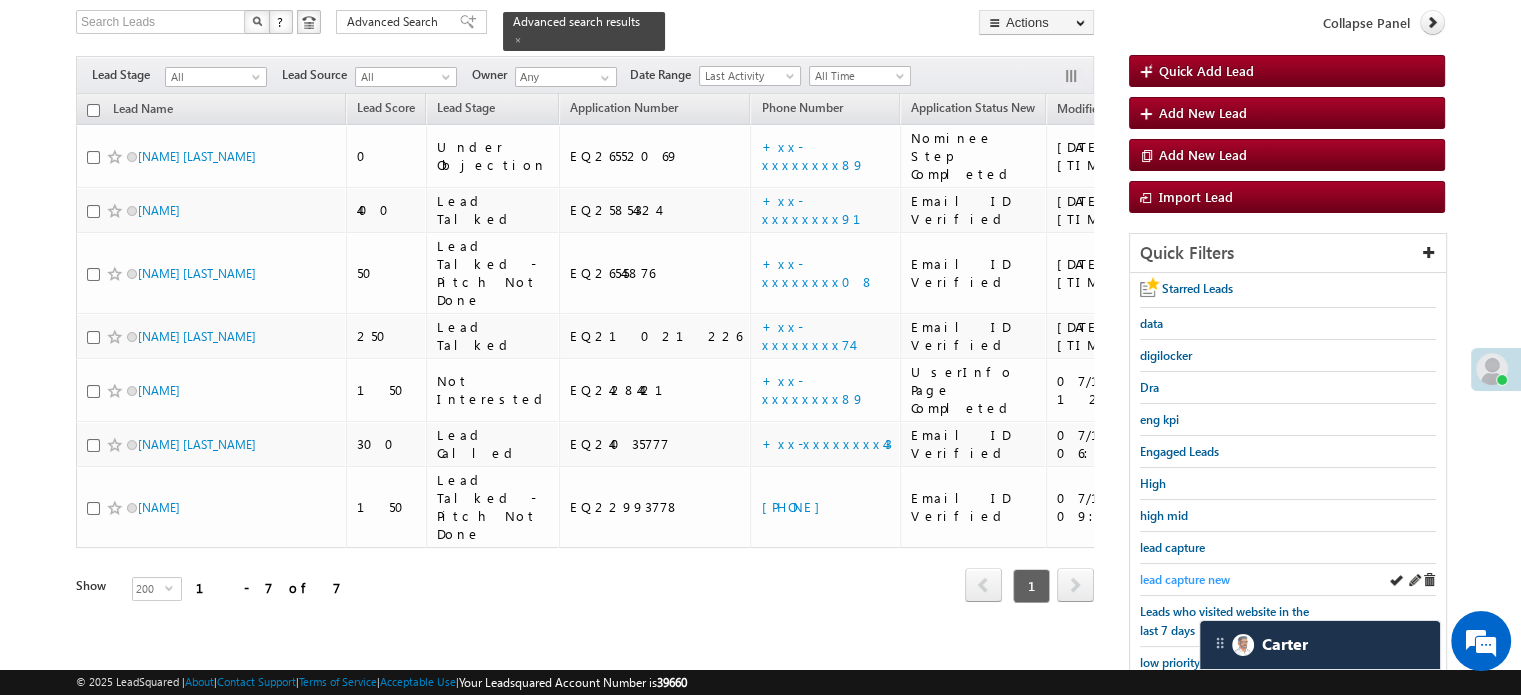 click on "lead capture new" at bounding box center (1185, 579) 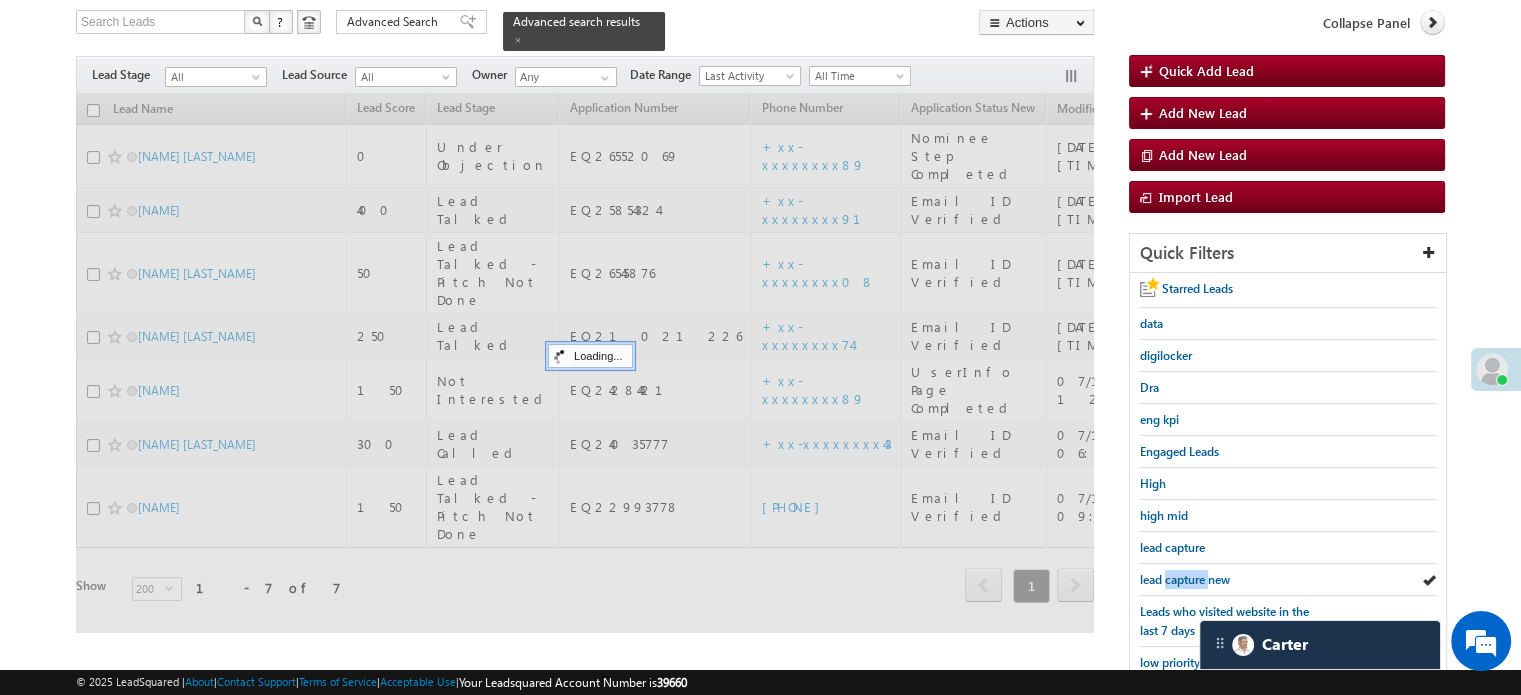 click on "lead capture new" at bounding box center [1185, 579] 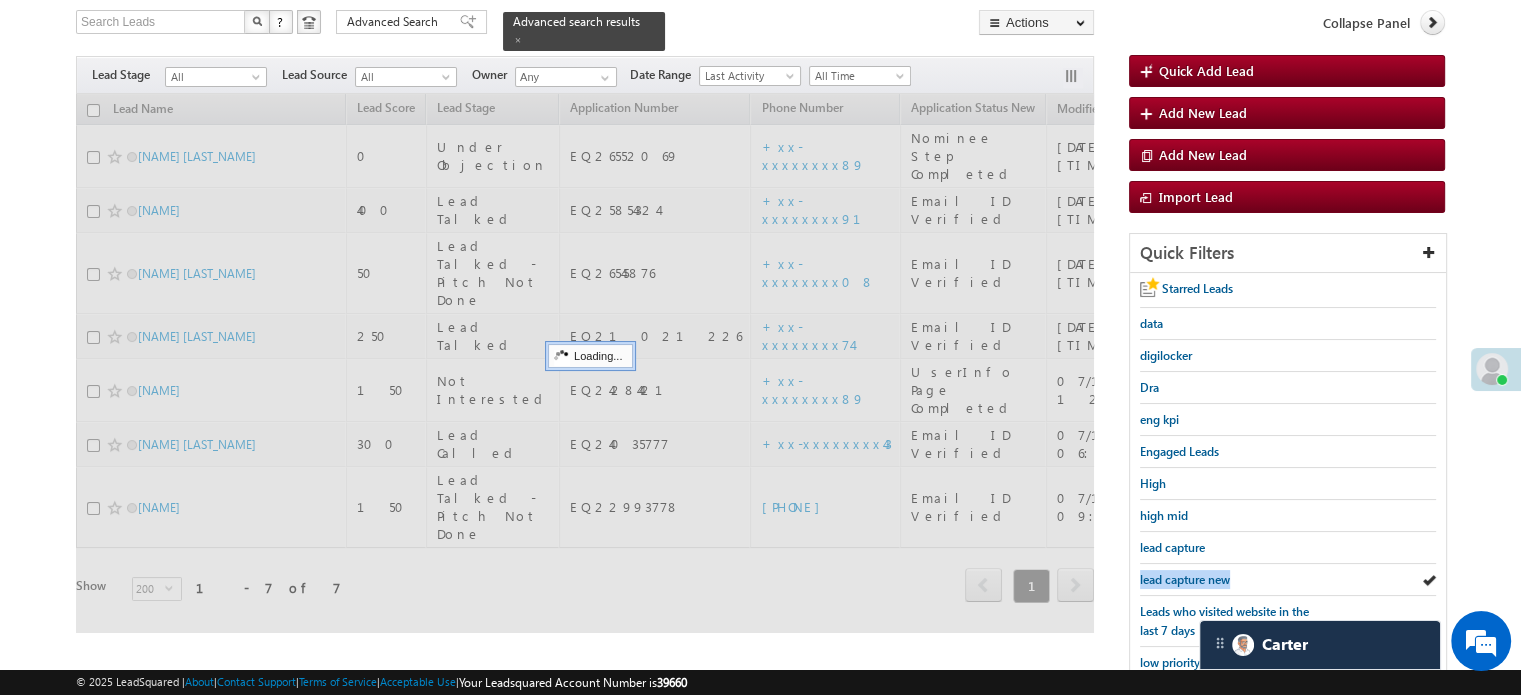 click on "lead capture new" at bounding box center [1185, 579] 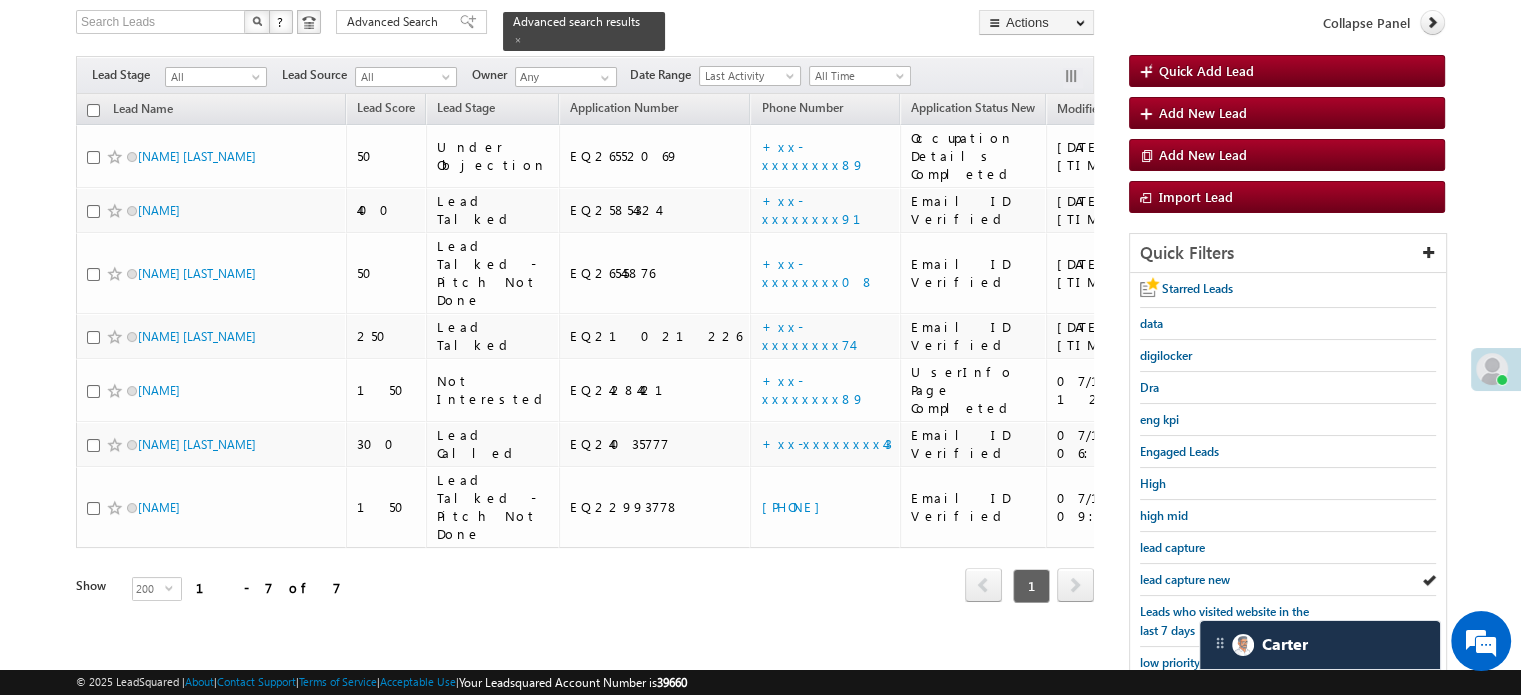 click on "lead capture new" at bounding box center (1185, 579) 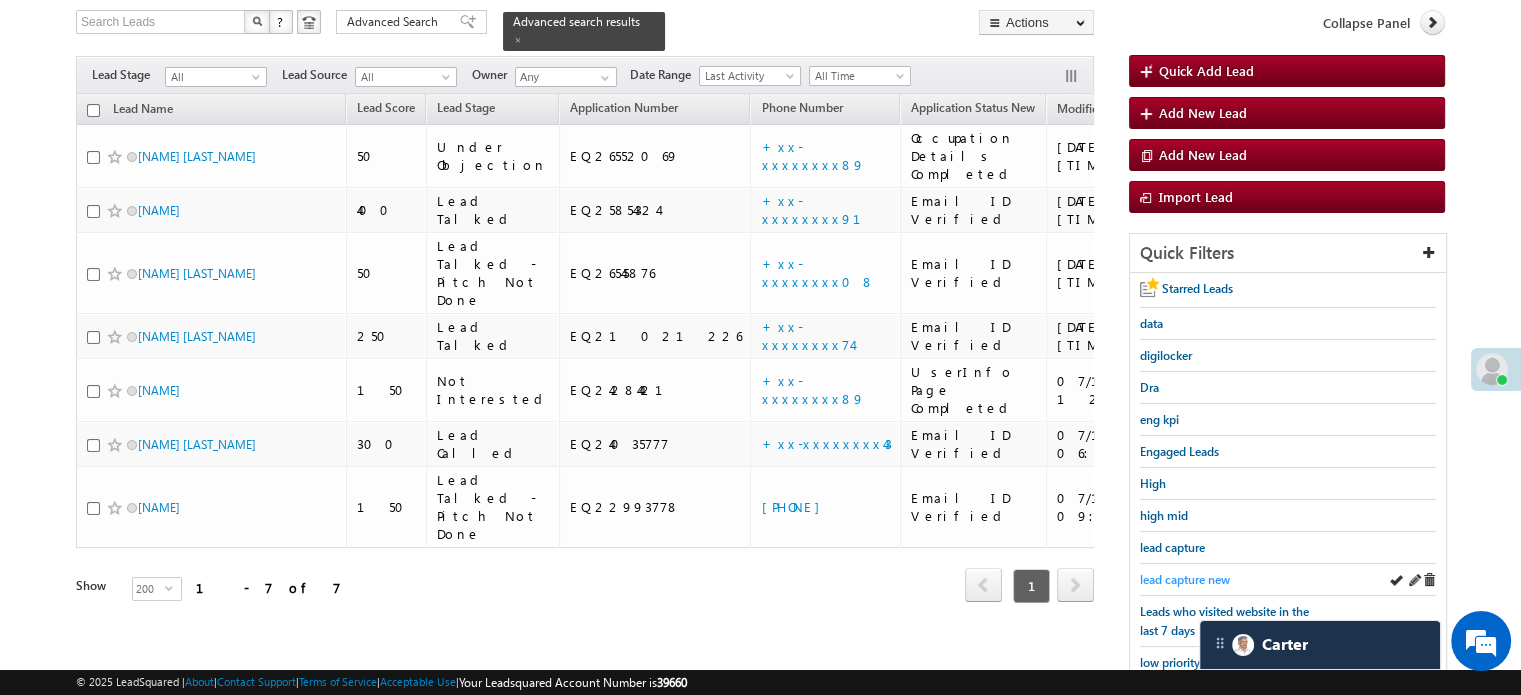 click on "lead capture new" at bounding box center [1185, 579] 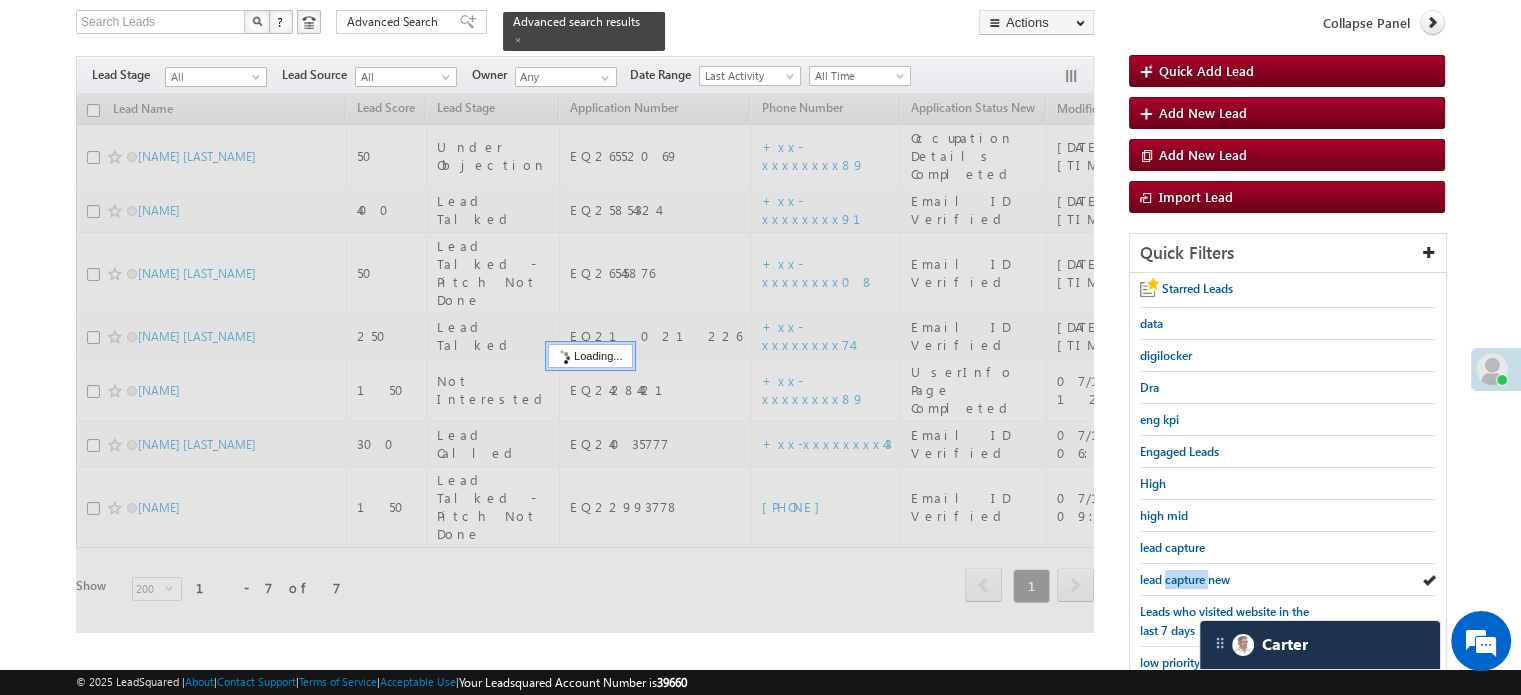 click on "lead capture new" at bounding box center [1185, 579] 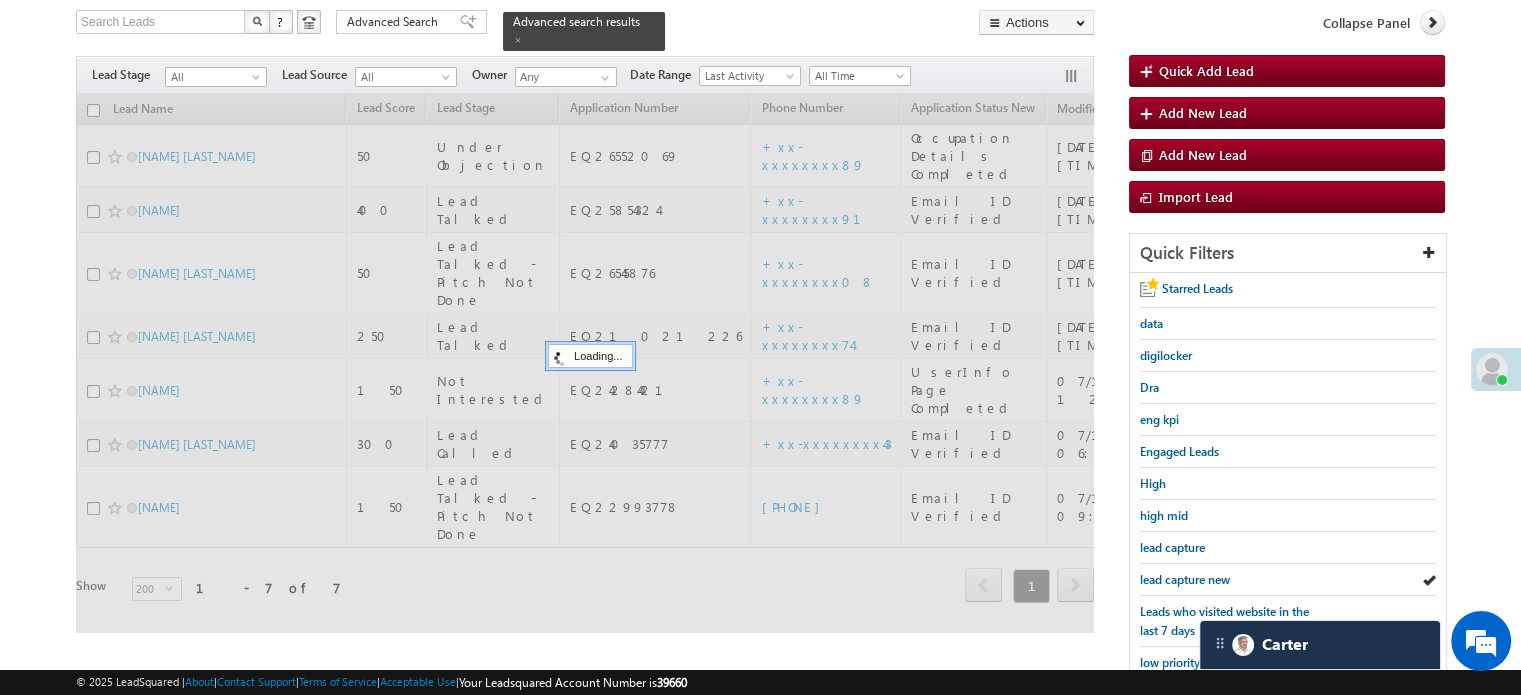 click on "lead capture new" at bounding box center (1185, 579) 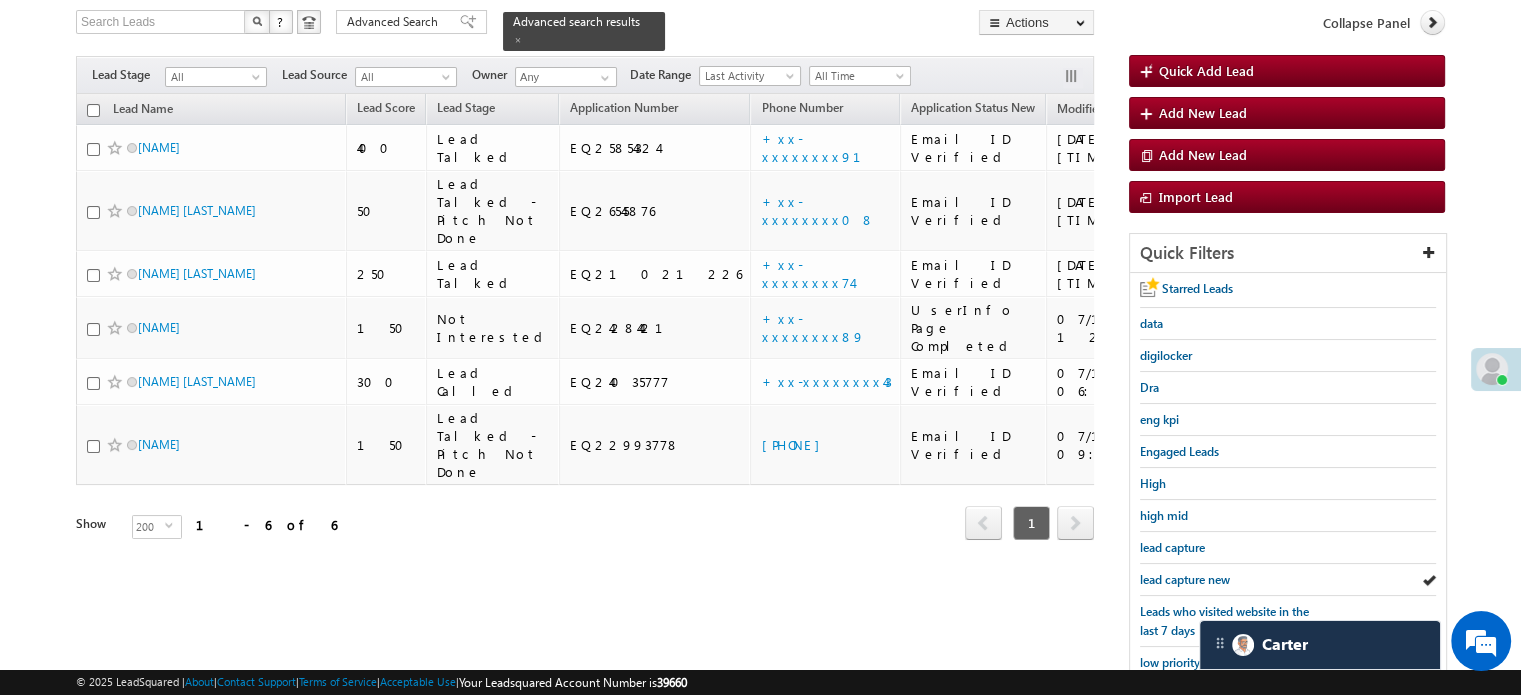 click on "lead capture new" at bounding box center [1185, 579] 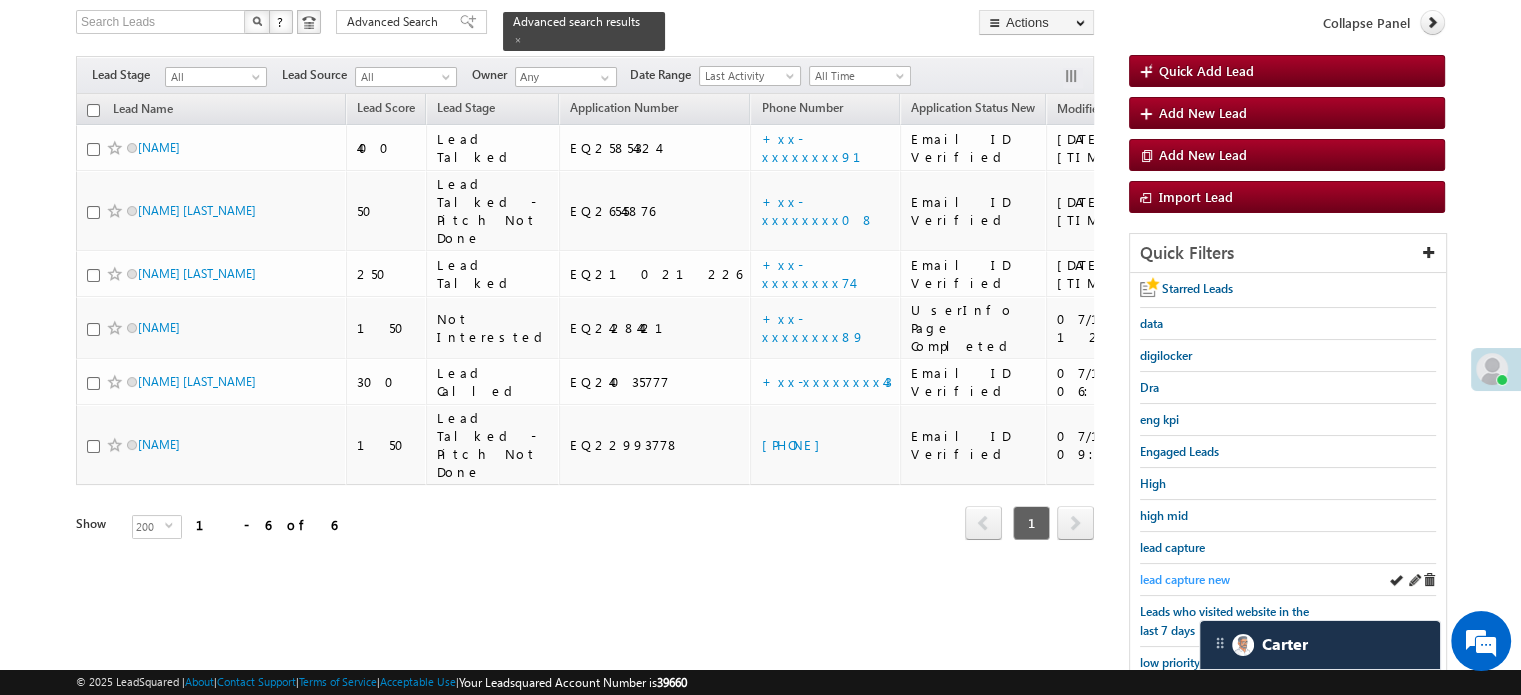 click on "lead capture new" at bounding box center [1185, 579] 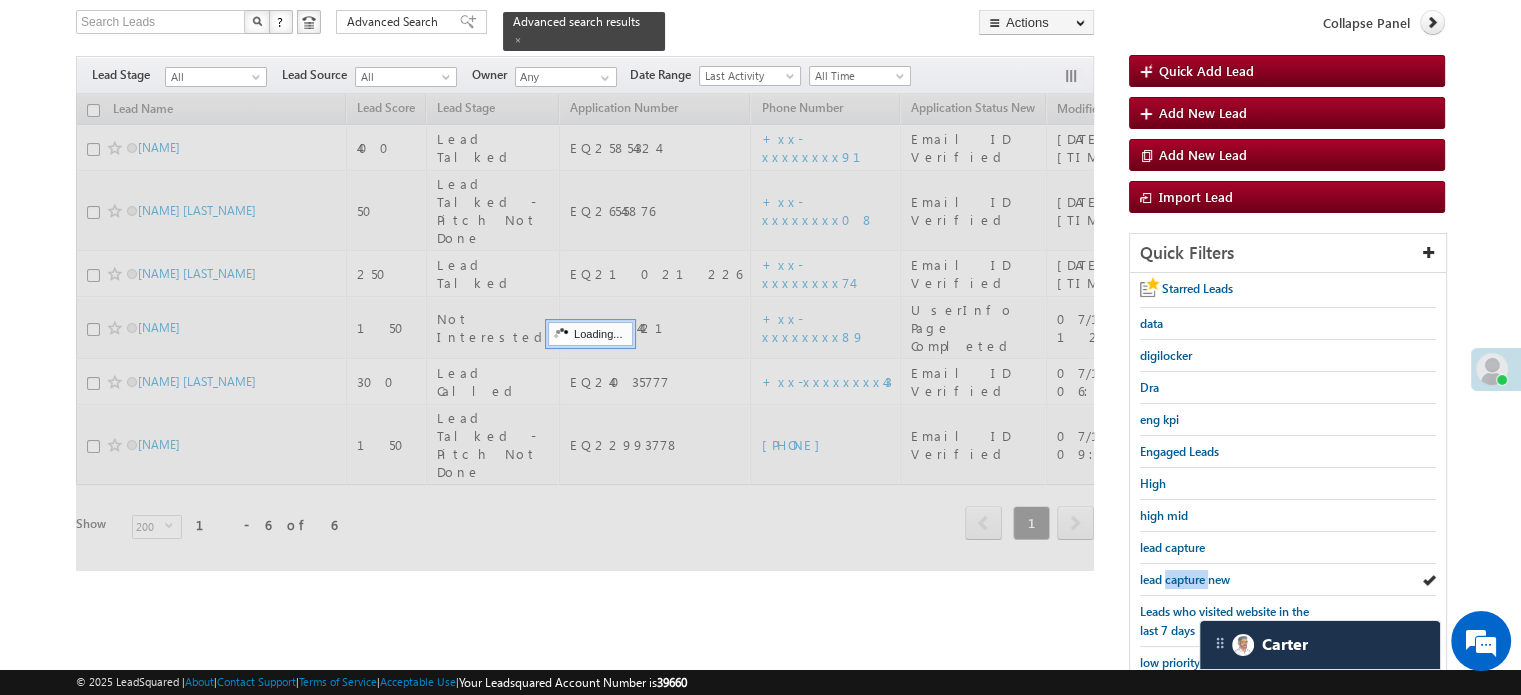 click on "lead capture new" at bounding box center (1185, 579) 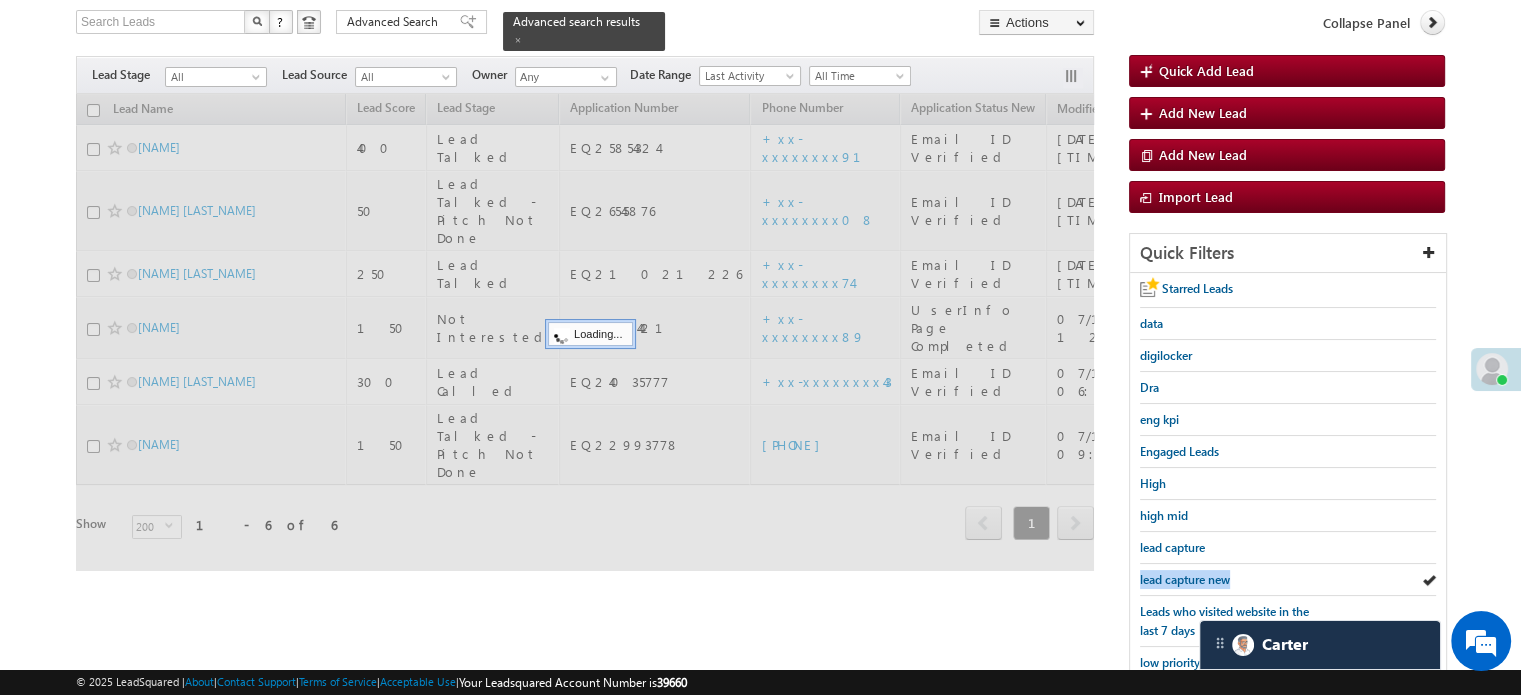 click on "lead capture new" at bounding box center [1185, 579] 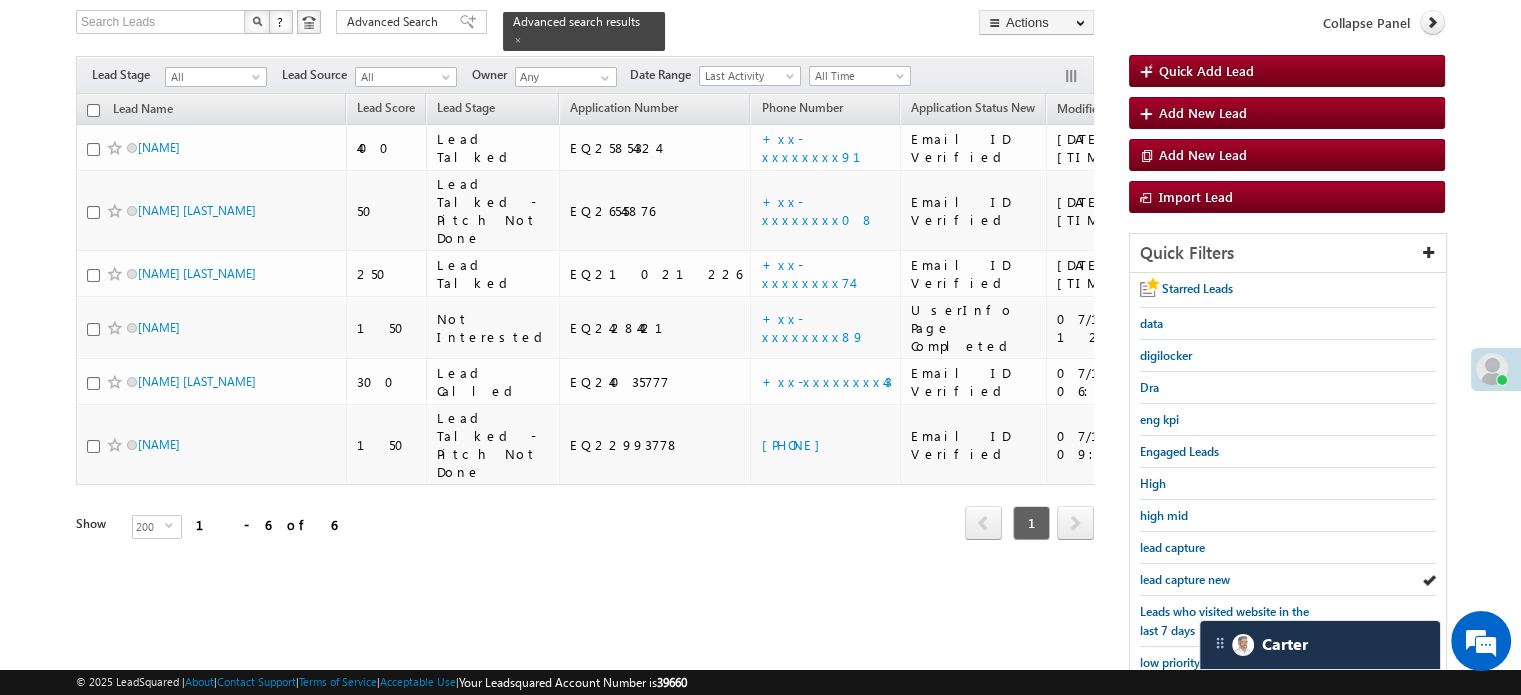 click on "lead capture new" at bounding box center [1185, 579] 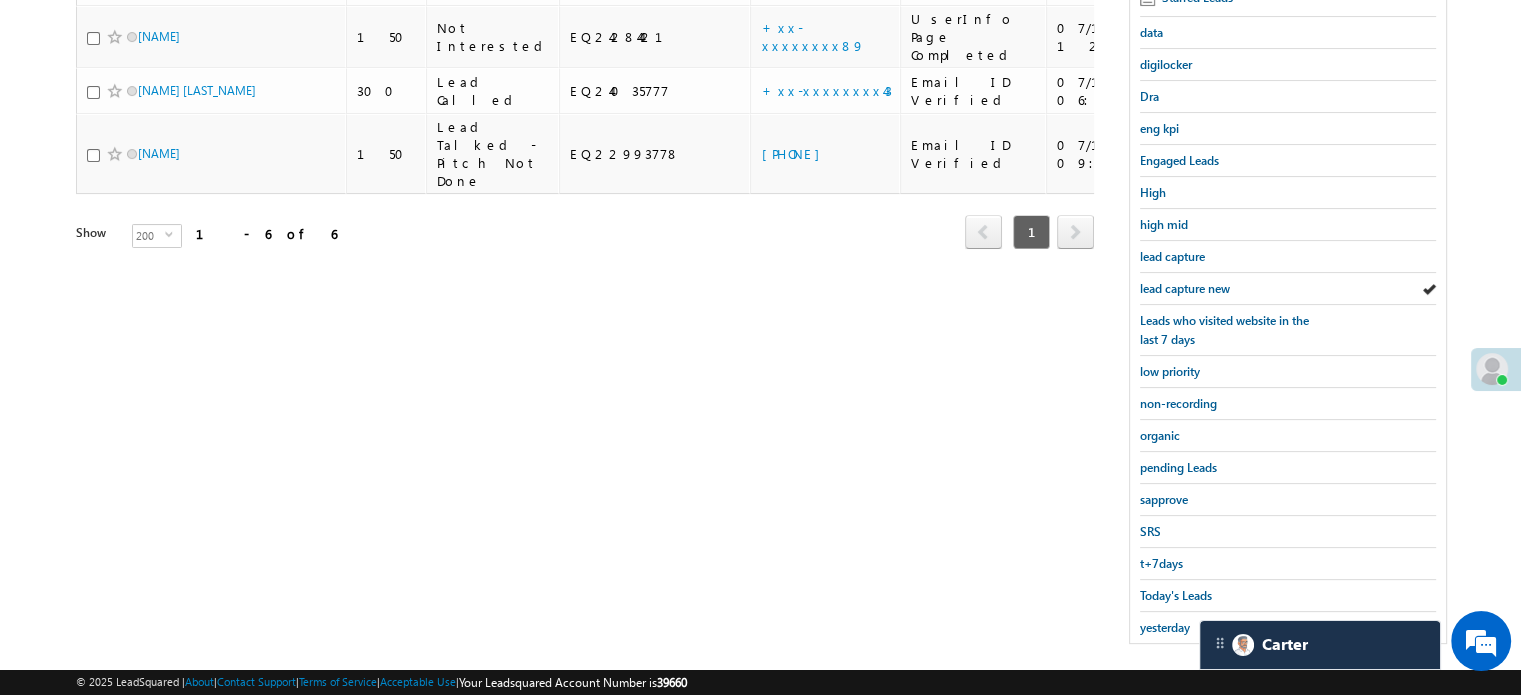 scroll, scrollTop: 429, scrollLeft: 0, axis: vertical 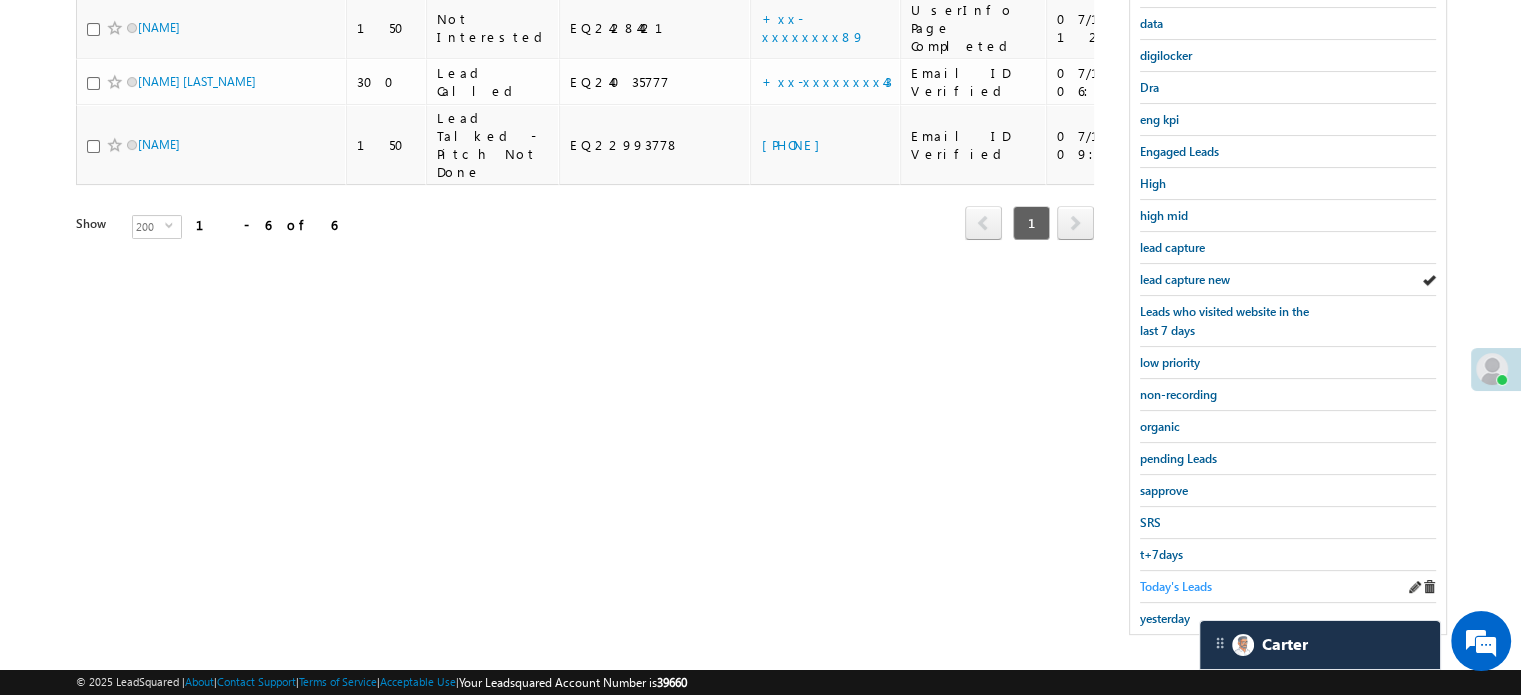 click on "Today's Leads" at bounding box center [1176, 586] 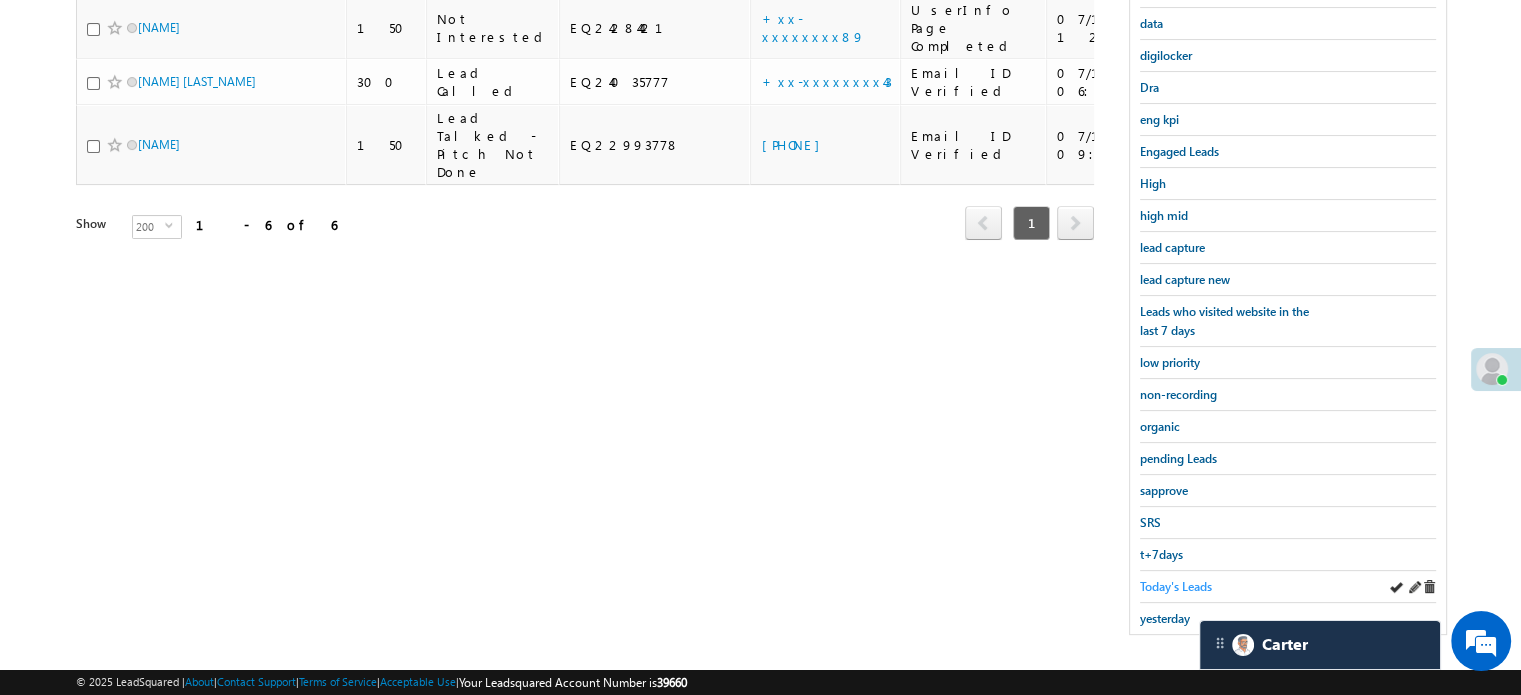 click on "Today's Leads" at bounding box center (1176, 586) 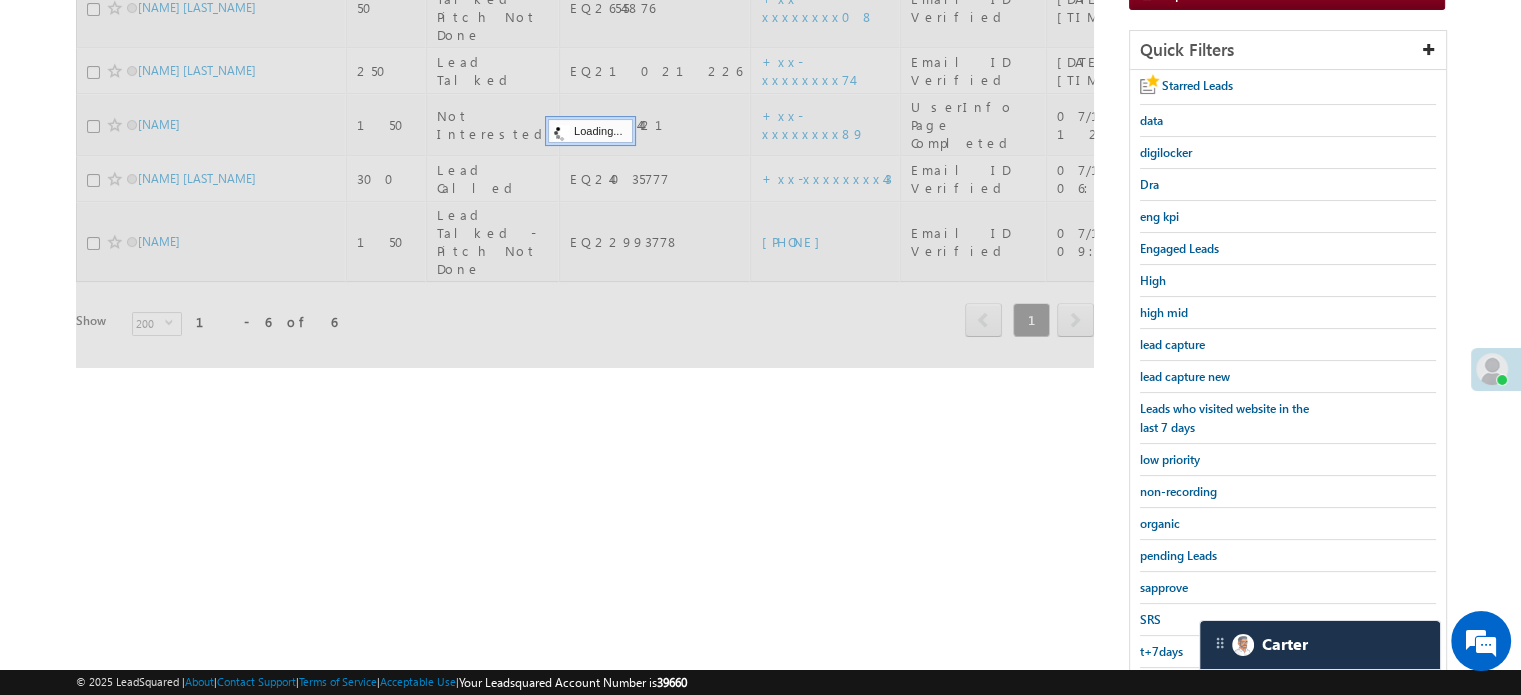 scroll, scrollTop: 129, scrollLeft: 0, axis: vertical 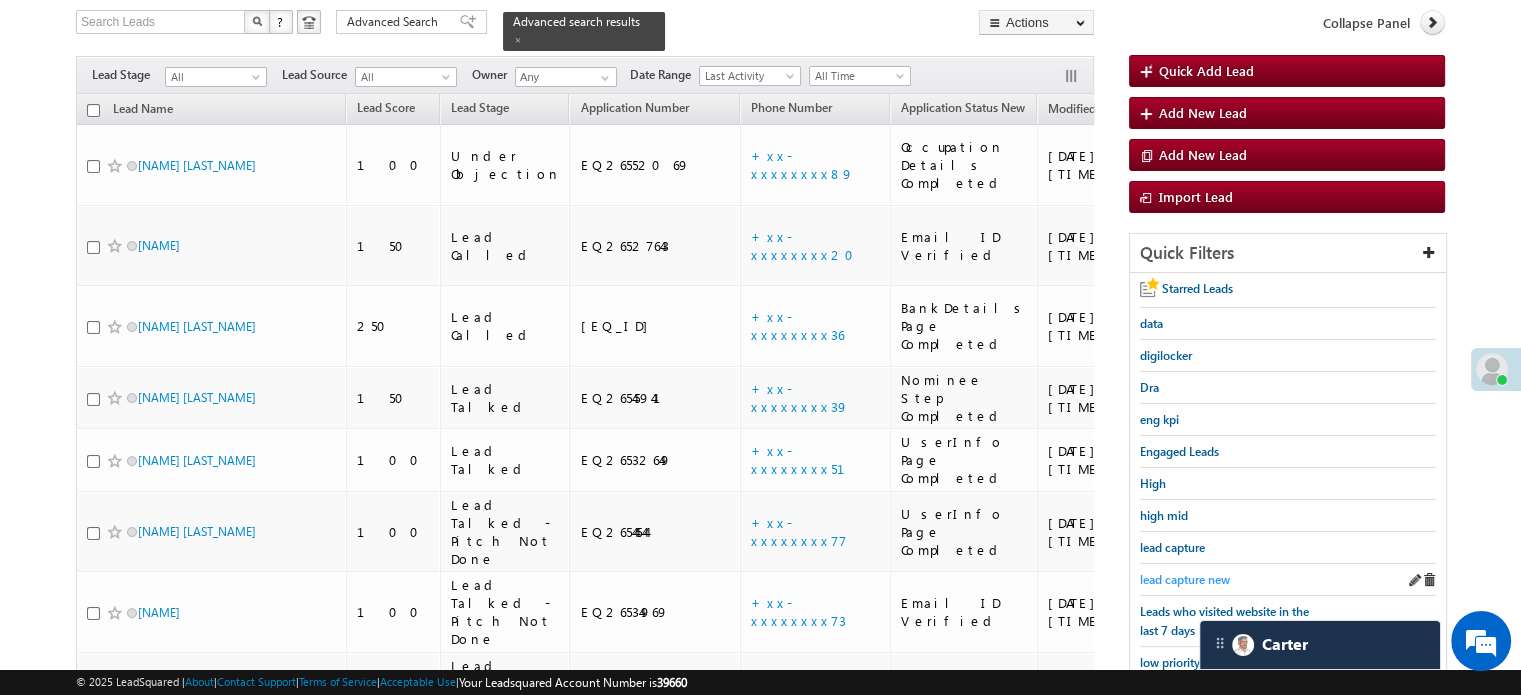 click on "lead capture new" at bounding box center (1185, 579) 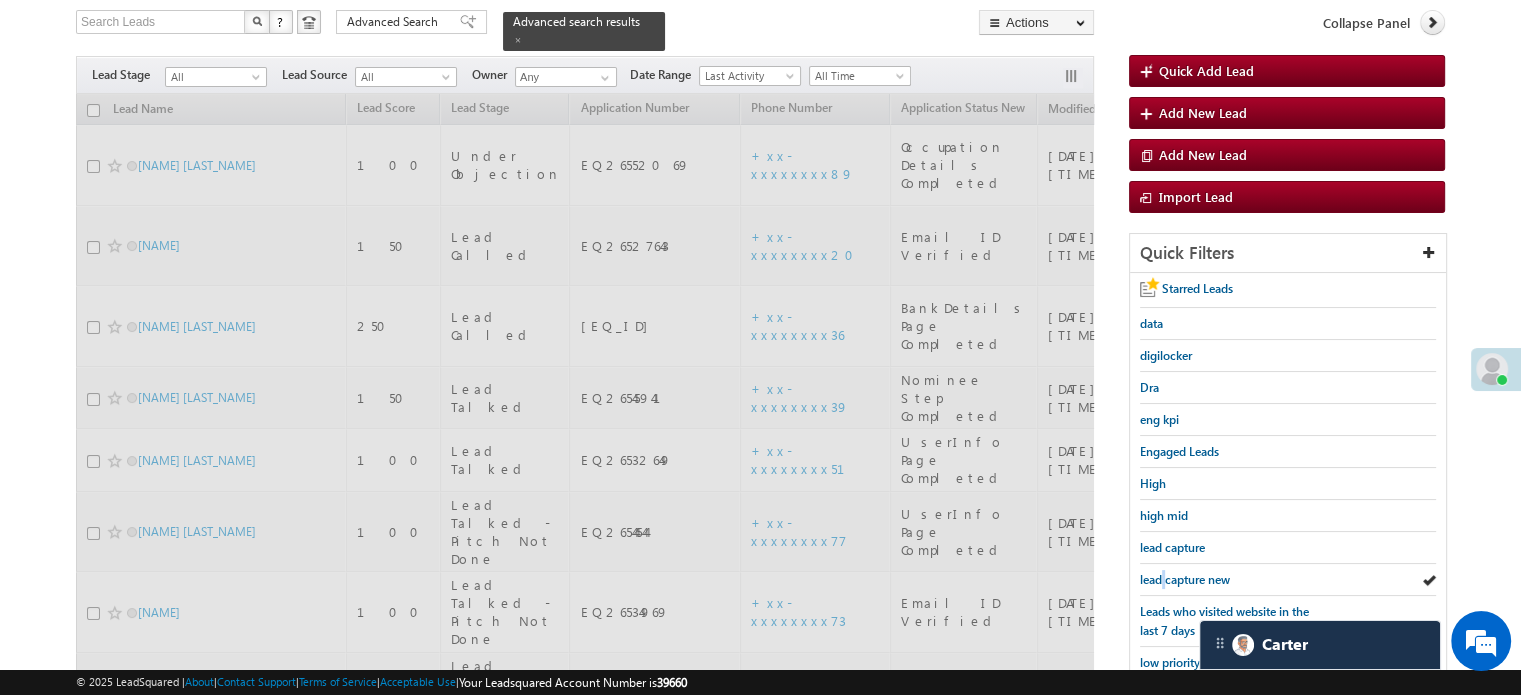 click on "lead capture new" at bounding box center [1185, 579] 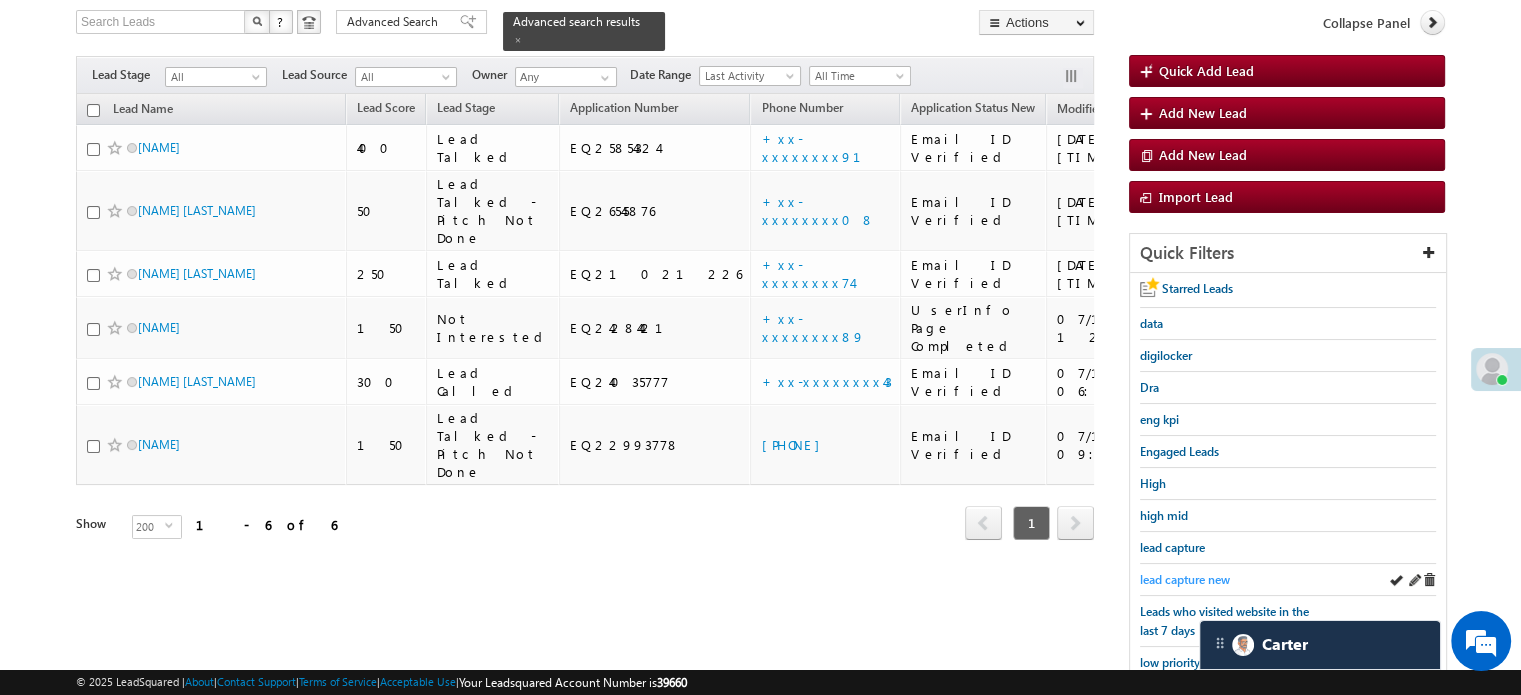 click on "lead capture new" at bounding box center (1185, 579) 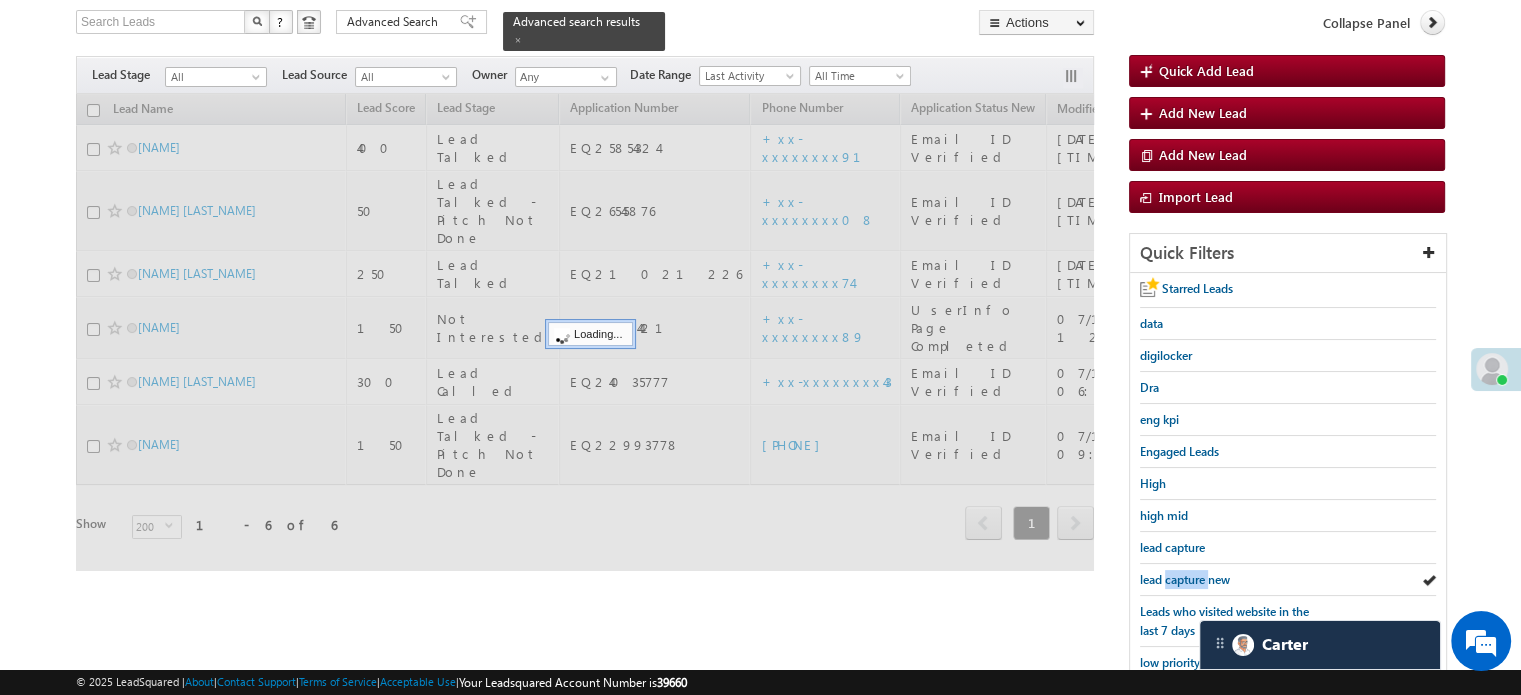 click on "lead capture new" at bounding box center [1185, 579] 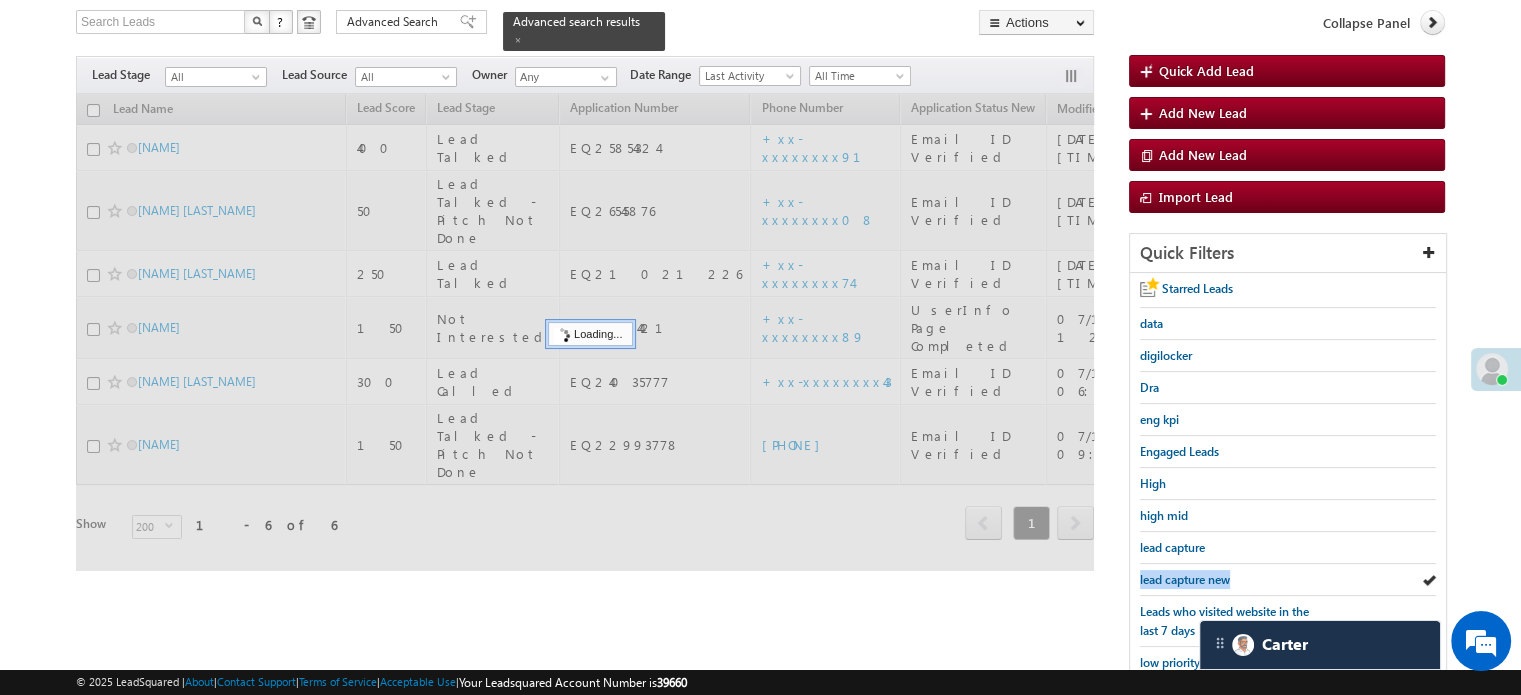 click on "lead capture new" at bounding box center (1185, 579) 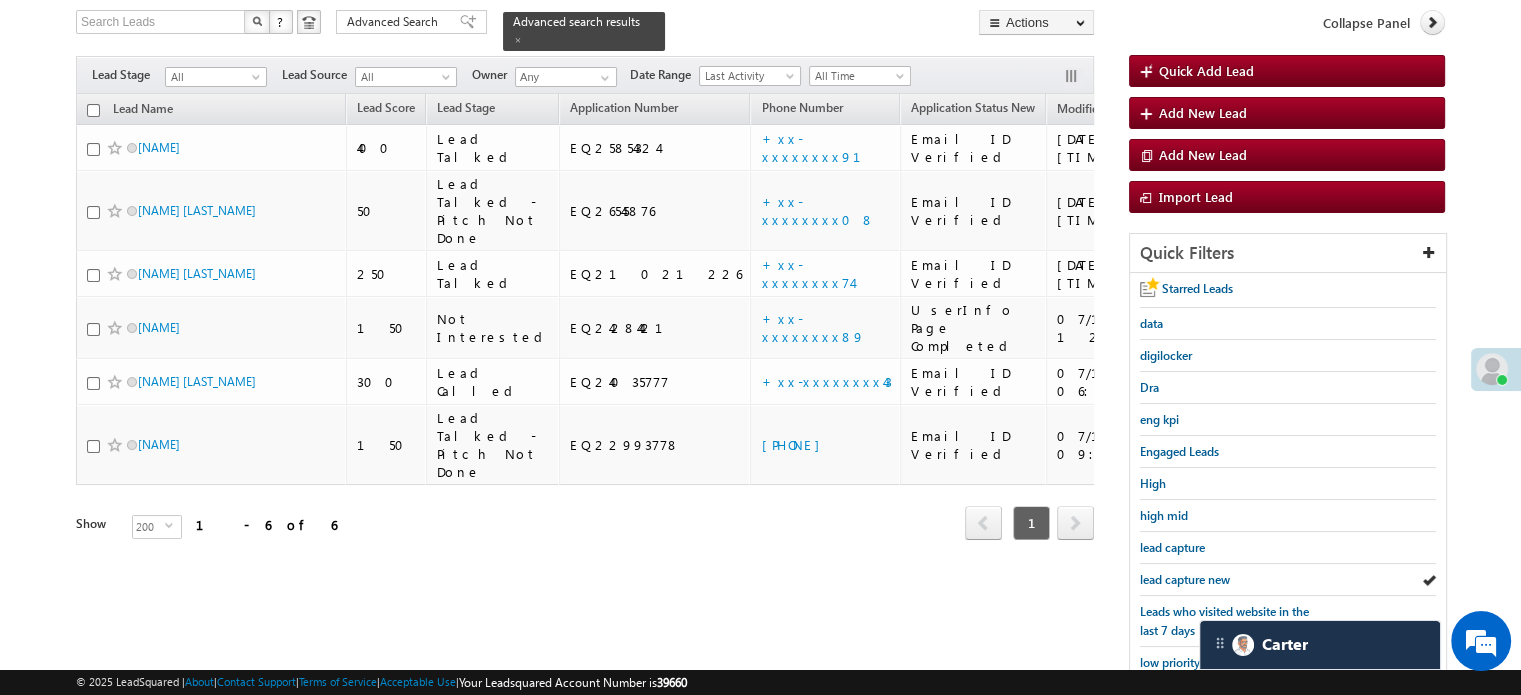 click on "lead capture new" at bounding box center (1185, 579) 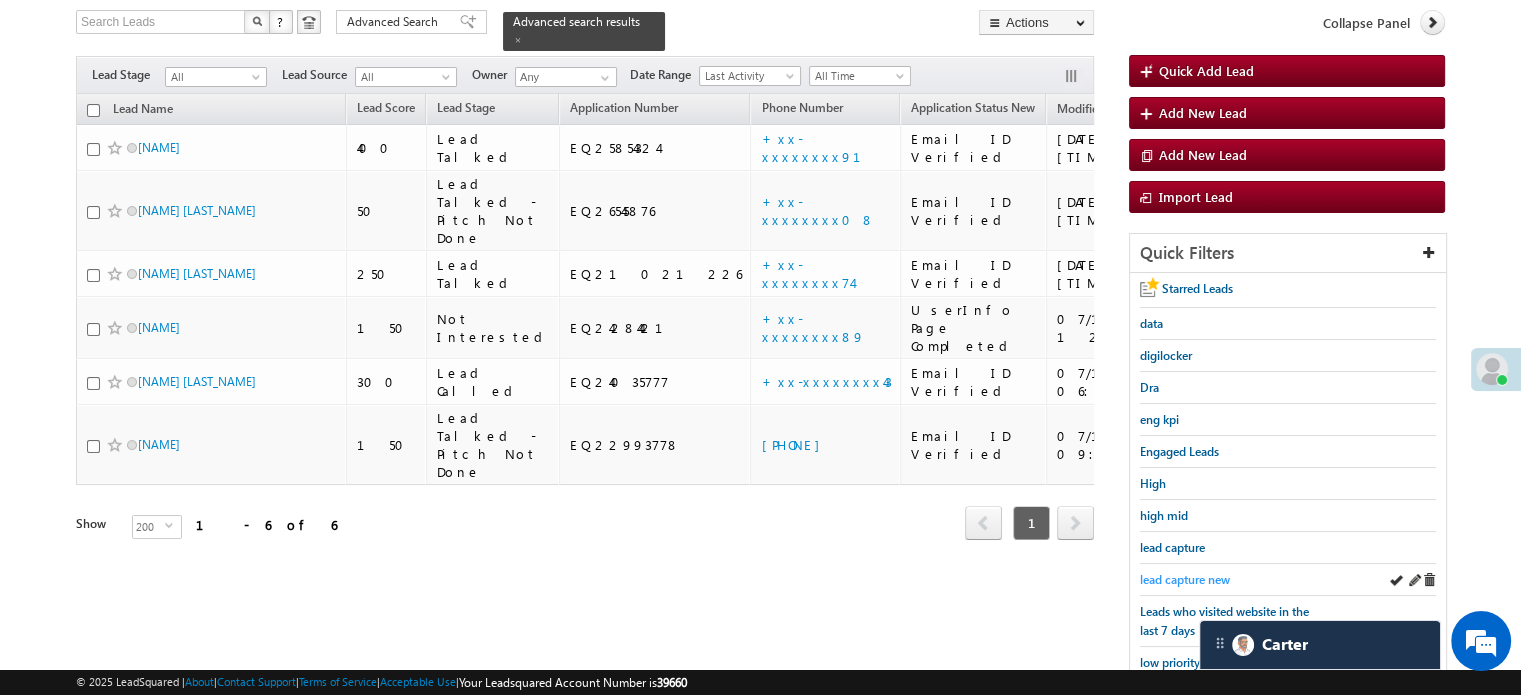 click on "lead capture new" at bounding box center [1185, 579] 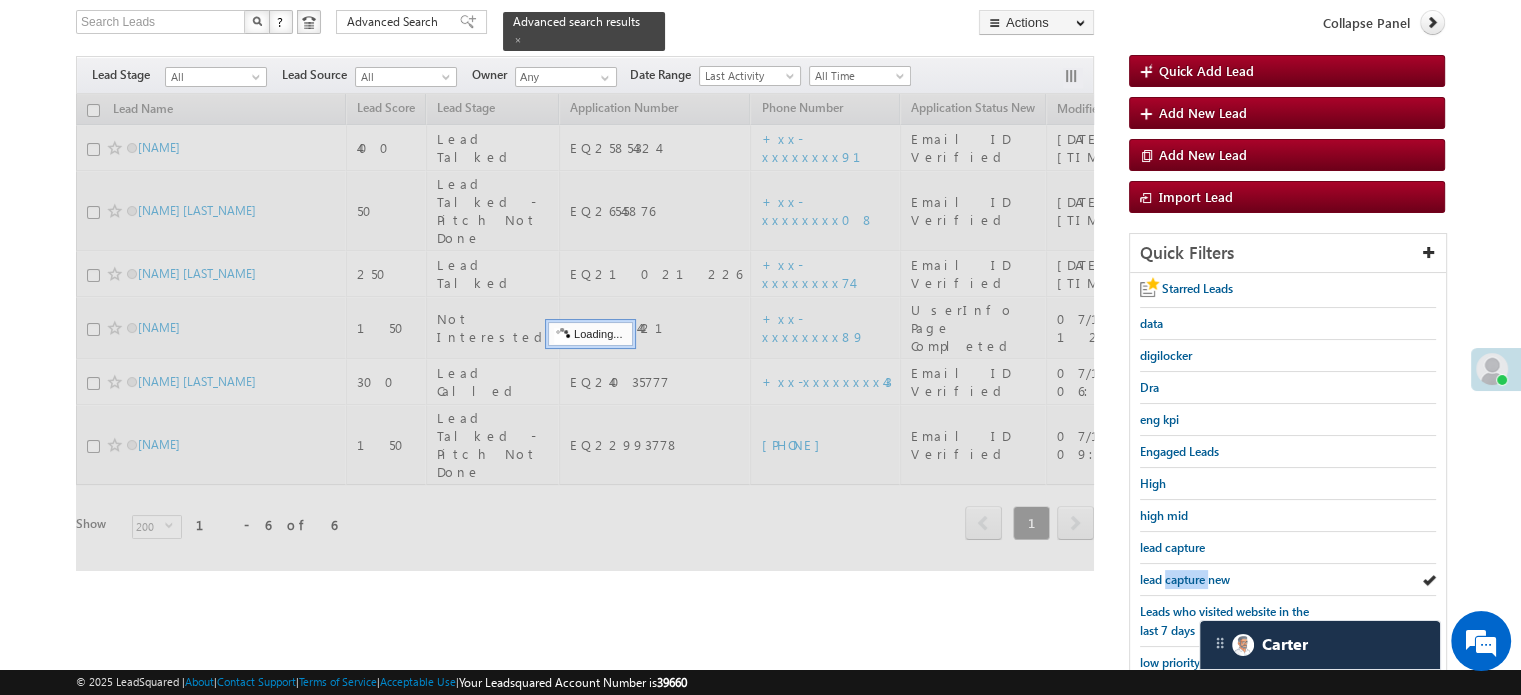 click on "lead capture new" at bounding box center (1185, 579) 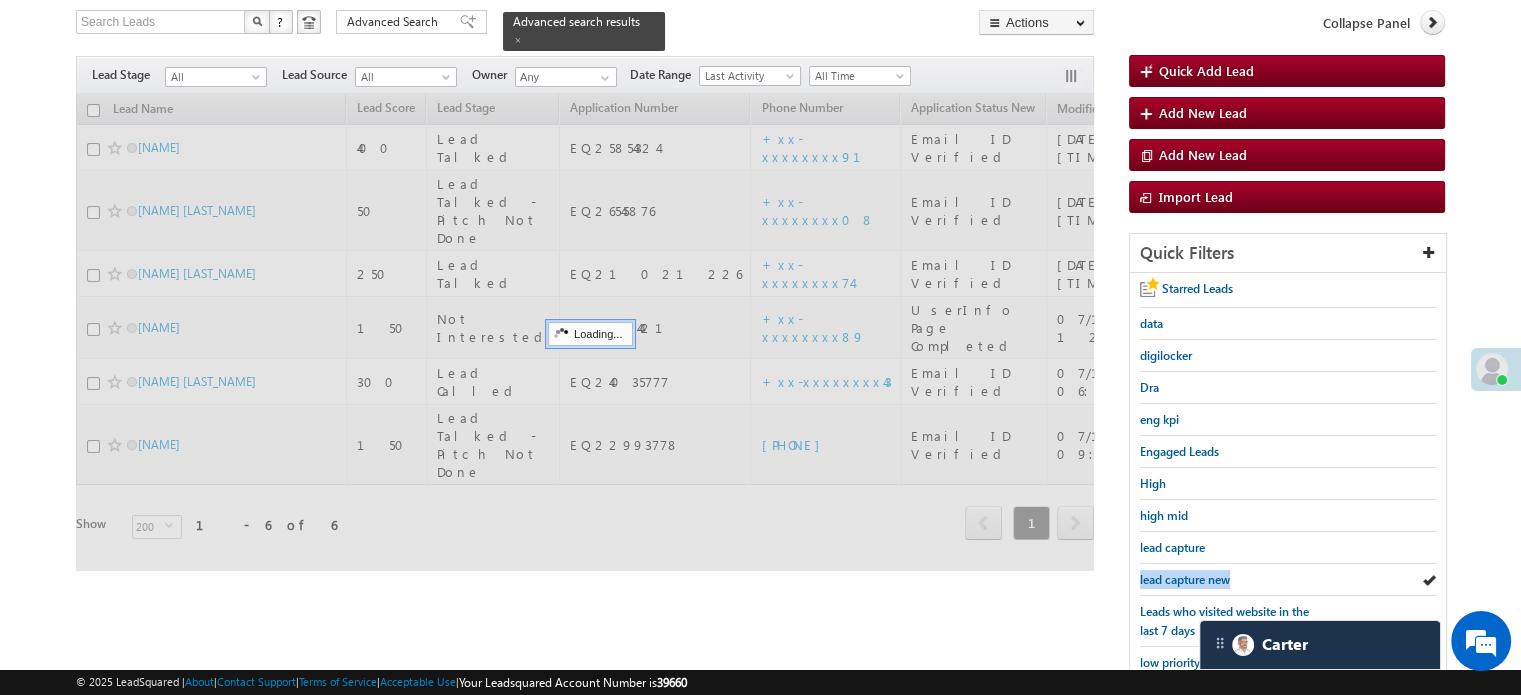 click on "lead capture new" at bounding box center [1185, 579] 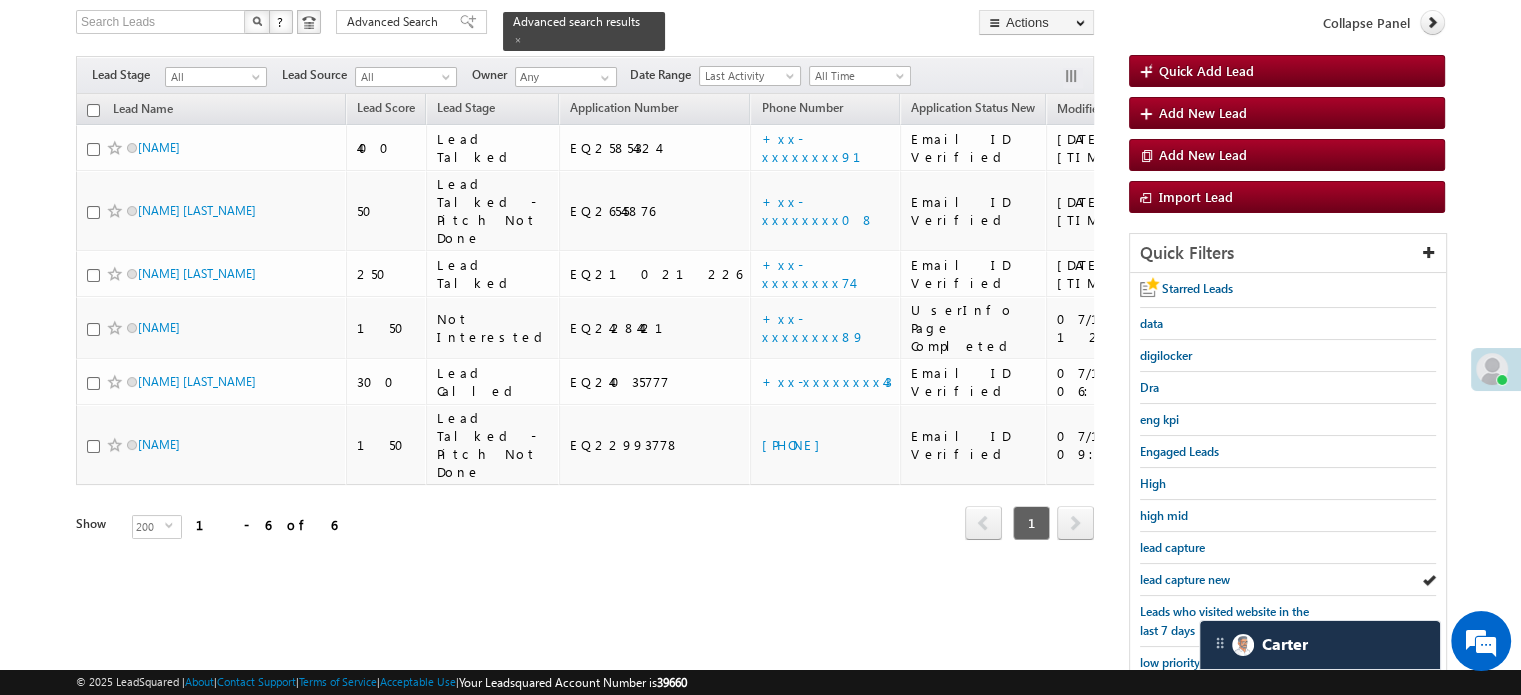 click on "lead capture new" at bounding box center [1185, 579] 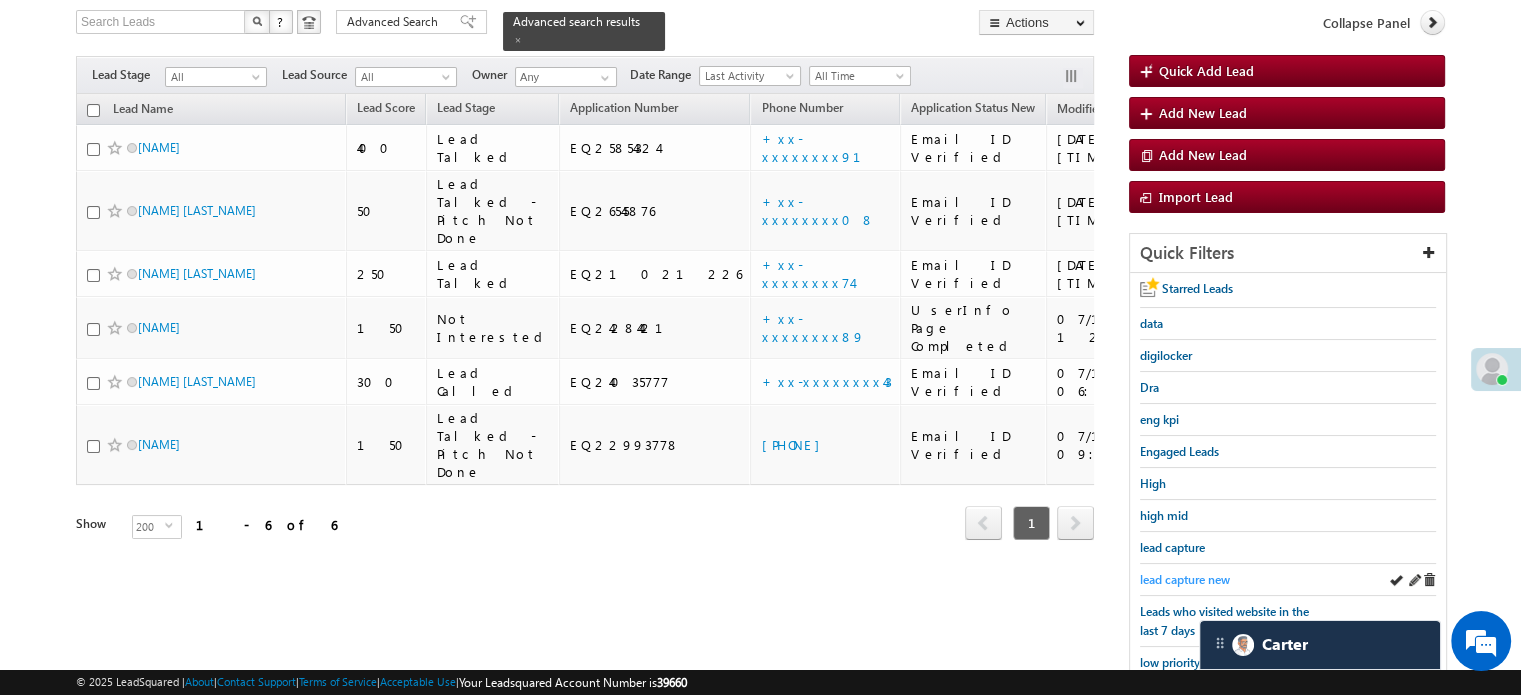 click on "lead capture new" at bounding box center (1185, 579) 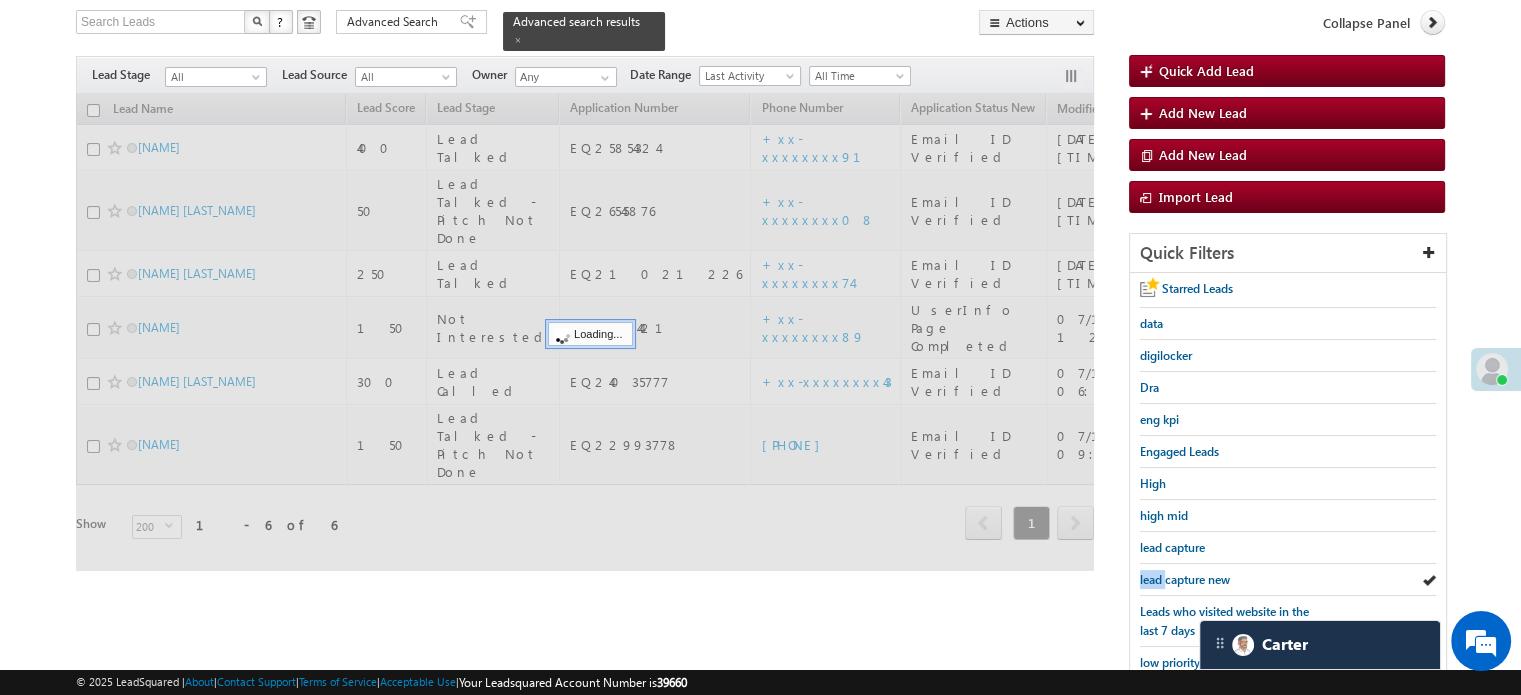 click on "lead capture new" at bounding box center [1185, 579] 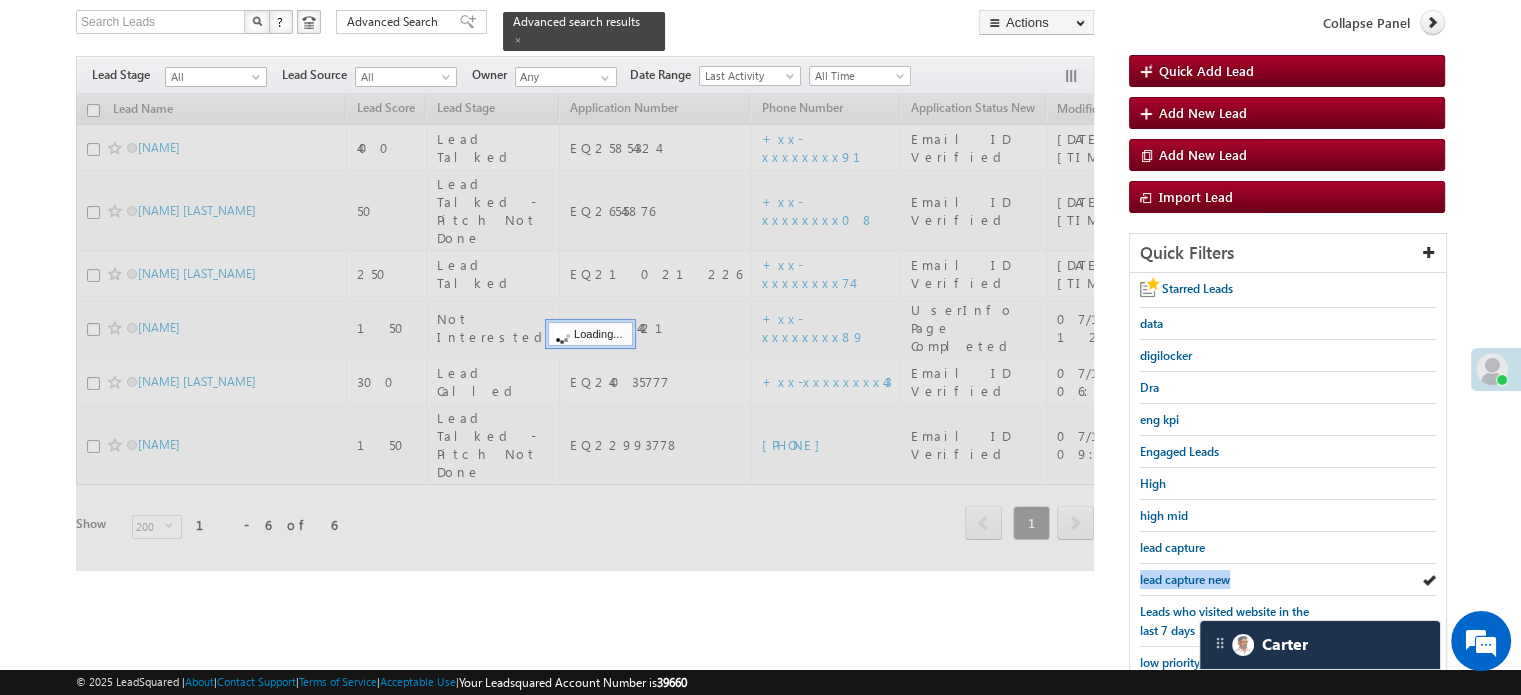 click on "lead capture new" at bounding box center (1185, 579) 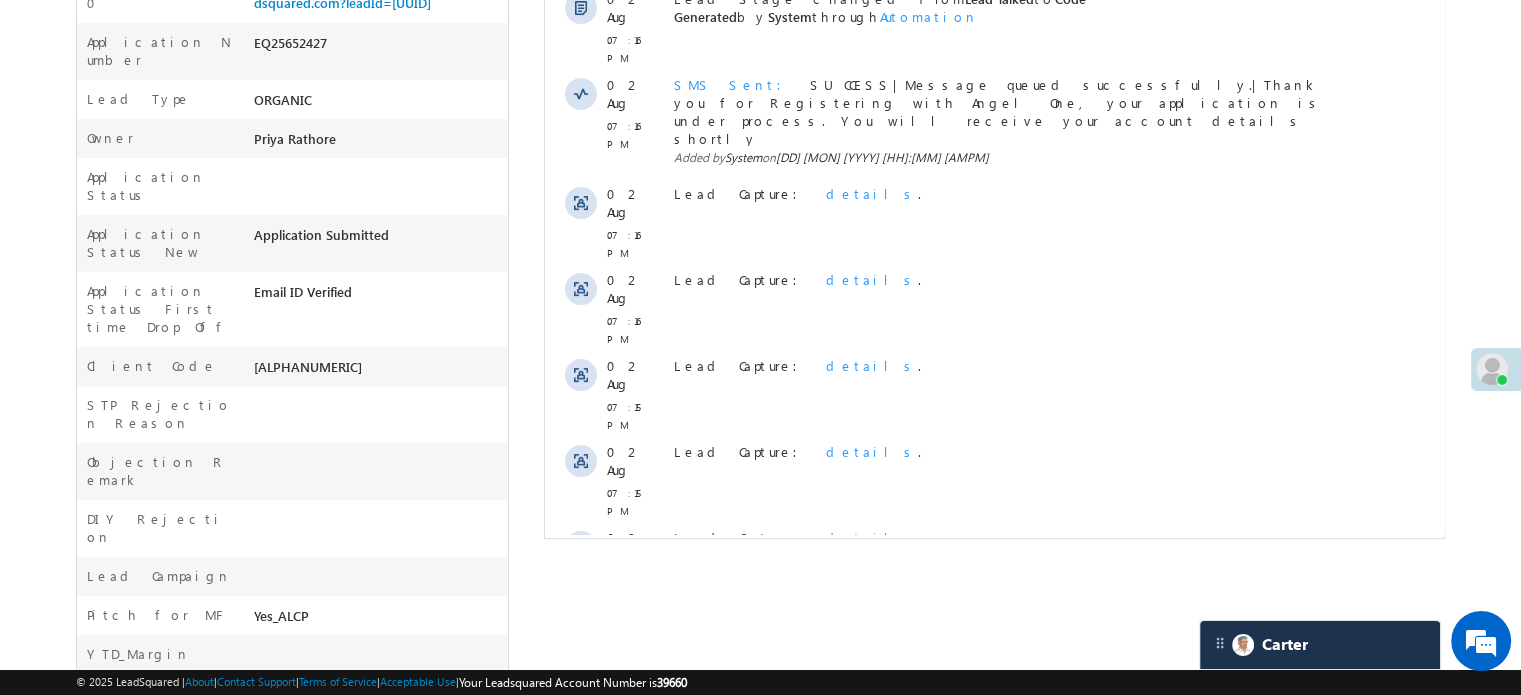 scroll, scrollTop: 361, scrollLeft: 0, axis: vertical 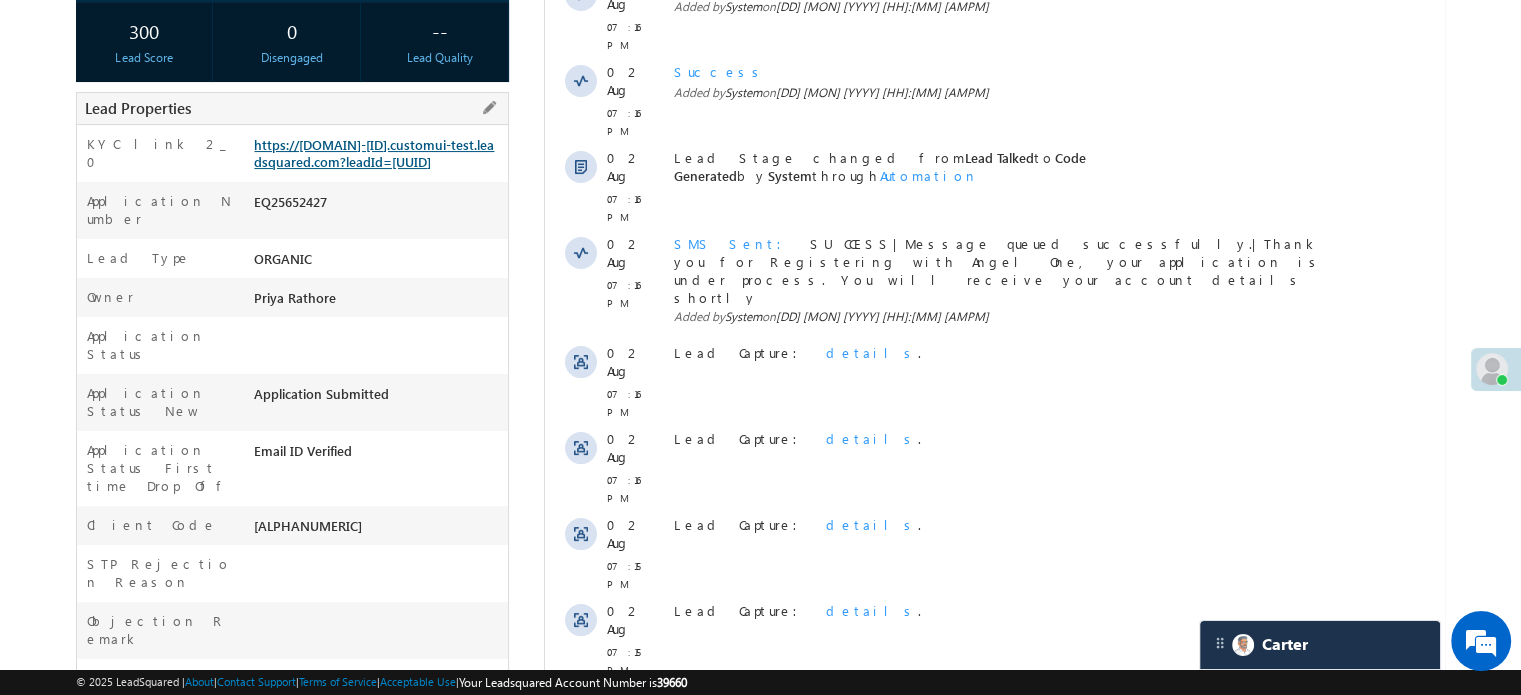 click on "https://[DOMAIN]-[ID].customui-test.leadsquared.com?leadId=[UUID]" at bounding box center [374, 153] 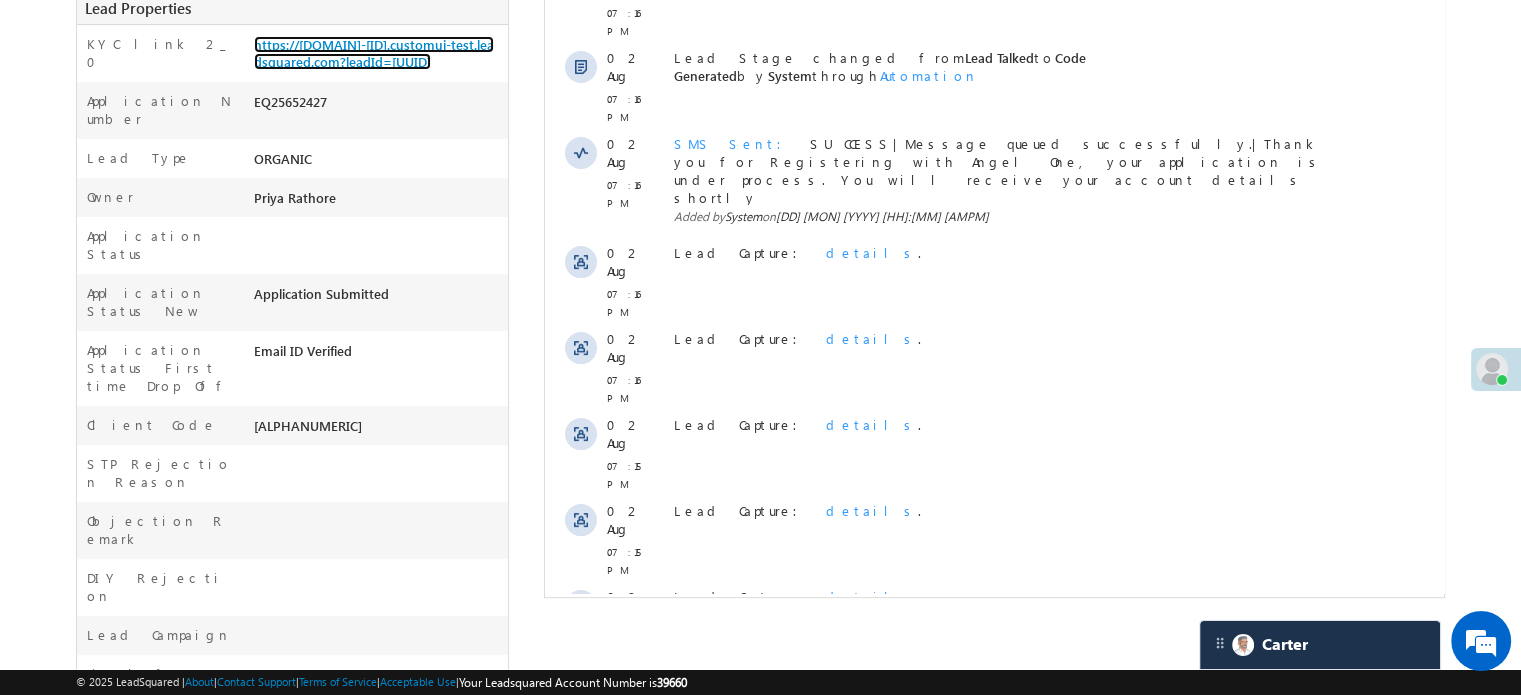 scroll, scrollTop: 0, scrollLeft: 0, axis: both 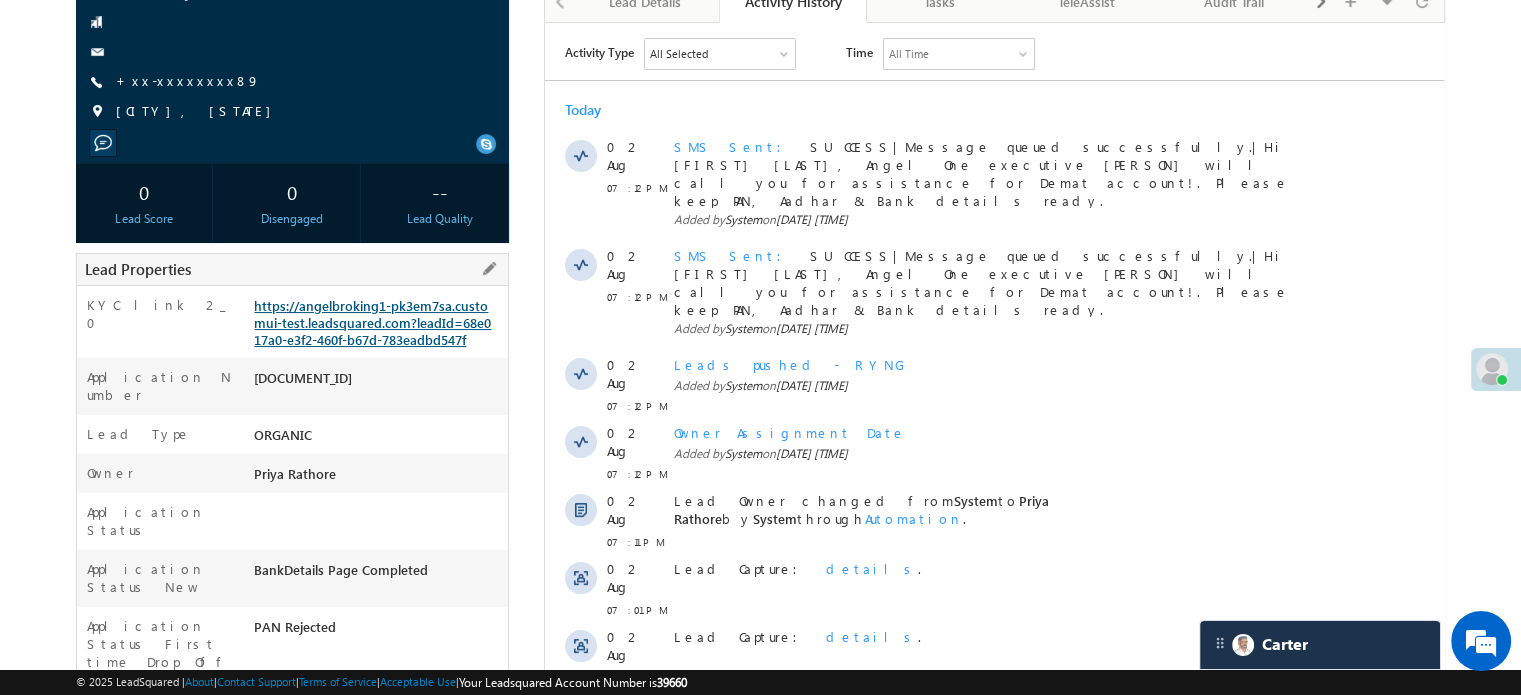 click on "https://angelbroking1-pk3em7sa.customui-test.leadsquared.com?leadId=68e017a0-e3f2-460f-b67d-783eadbd547f" at bounding box center [372, 322] 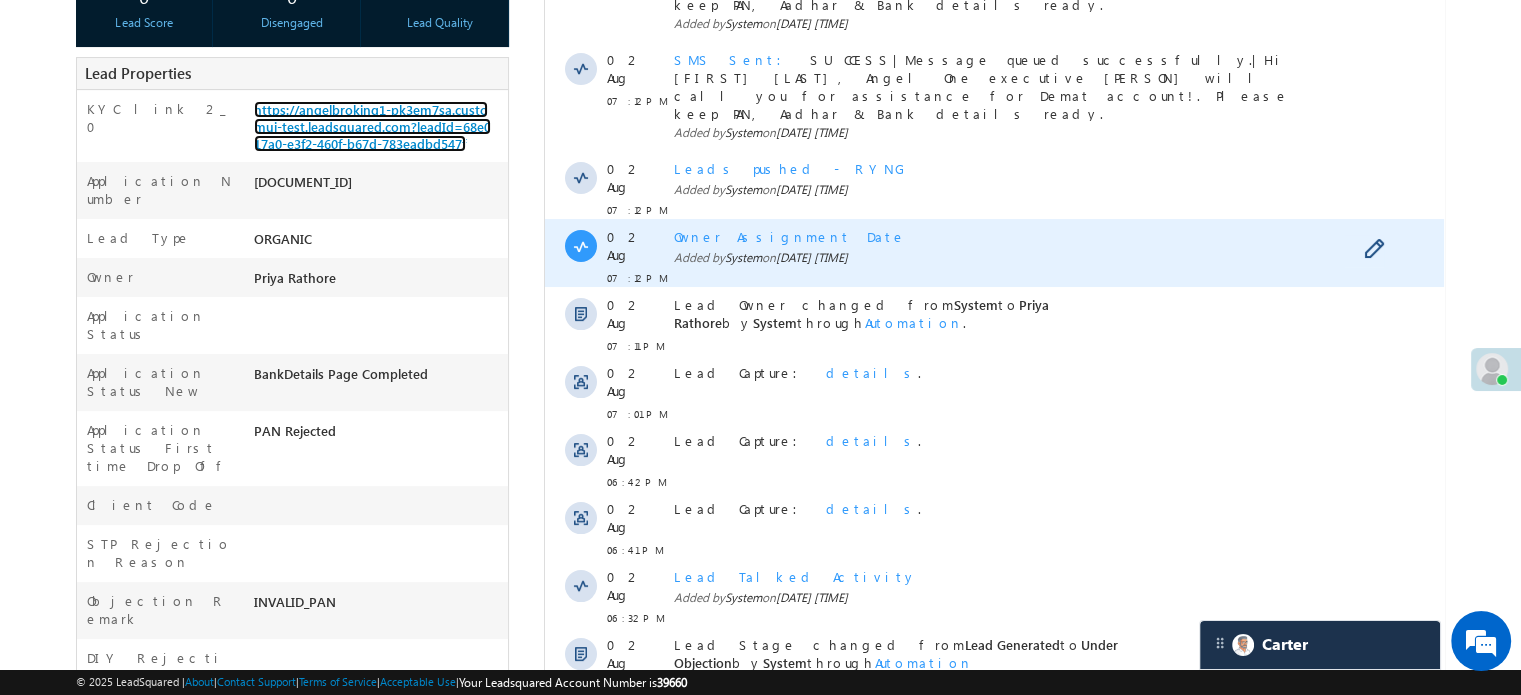 scroll, scrollTop: 400, scrollLeft: 0, axis: vertical 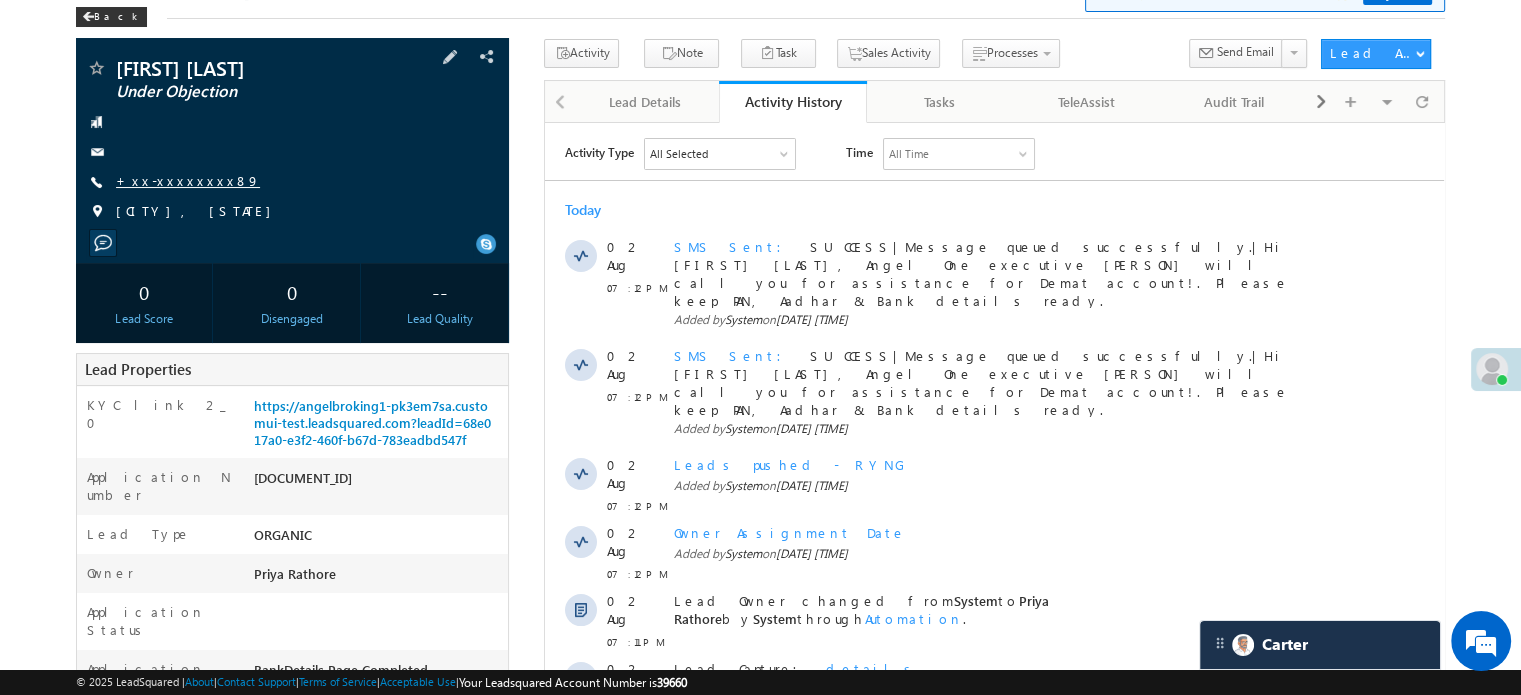 click on "+xx-xxxxxxxx89" at bounding box center (188, 180) 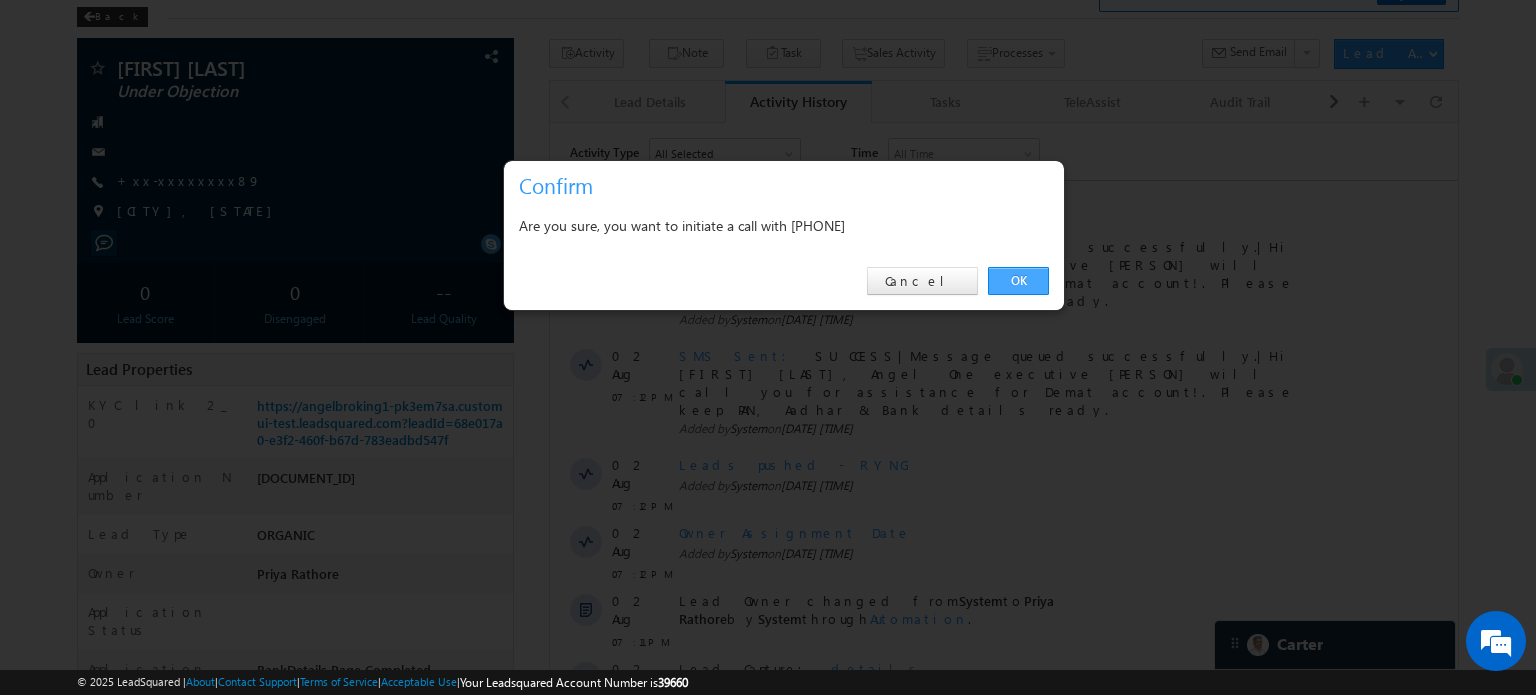 click on "OK" at bounding box center [1018, 281] 